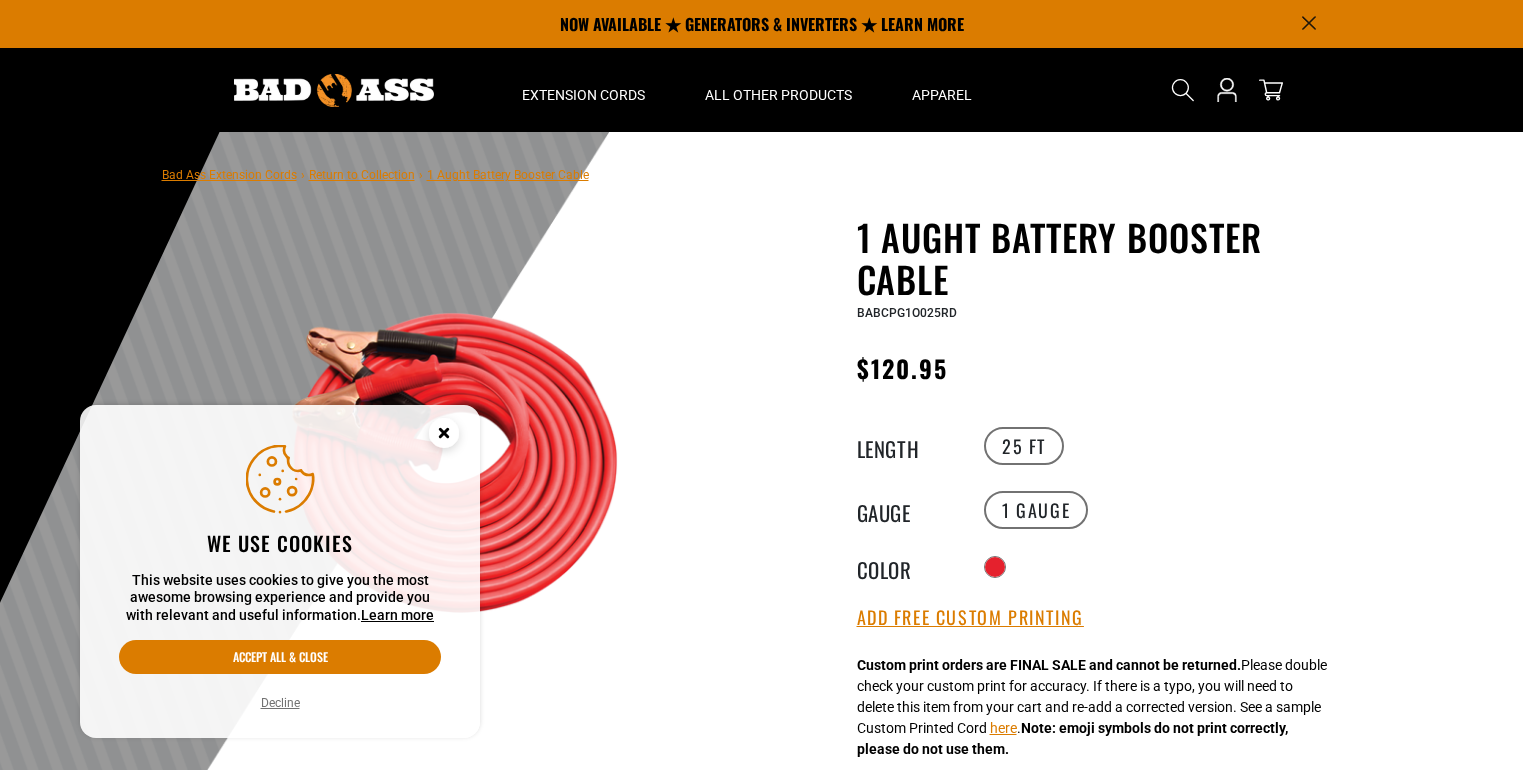 scroll, scrollTop: 0, scrollLeft: 0, axis: both 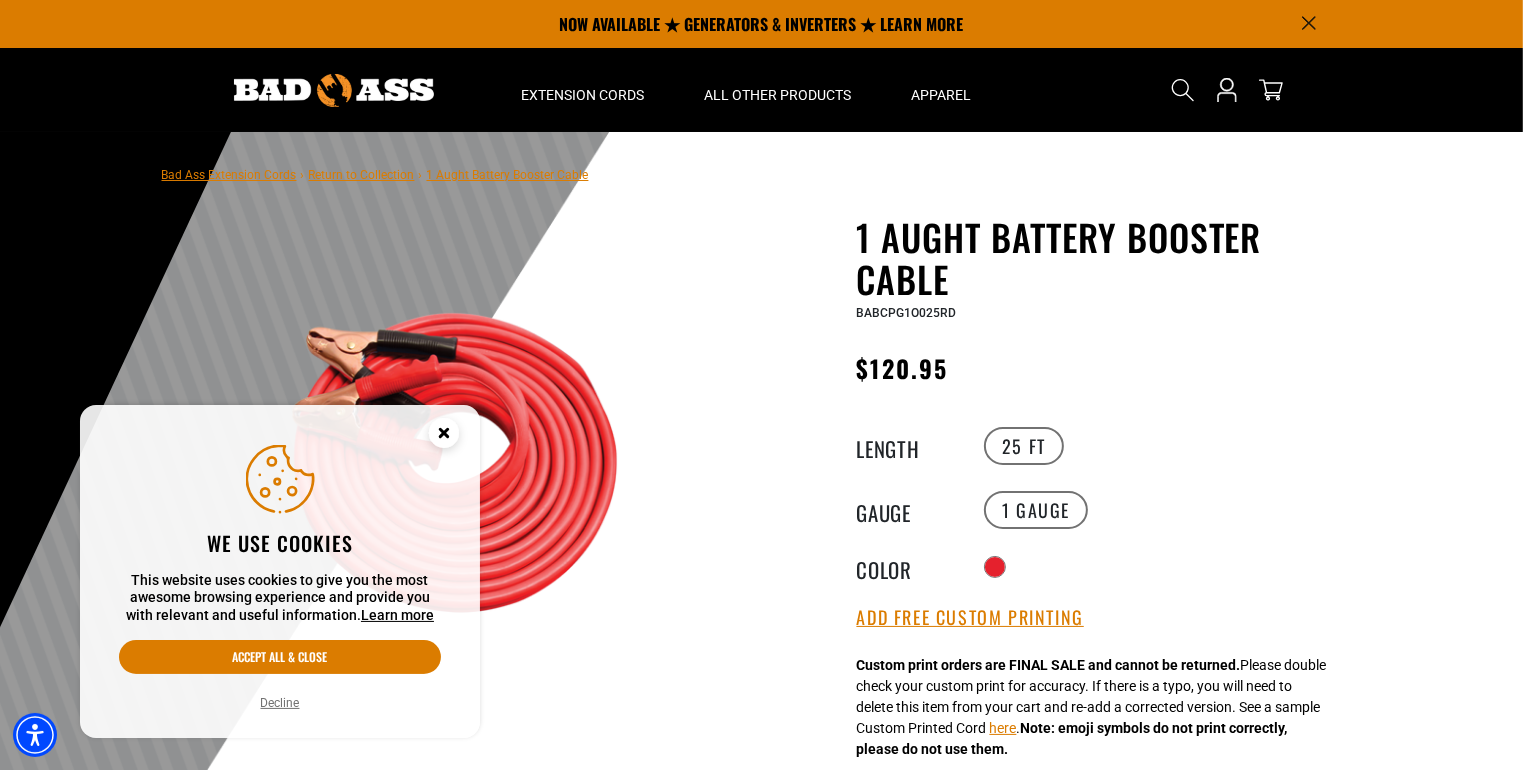 click 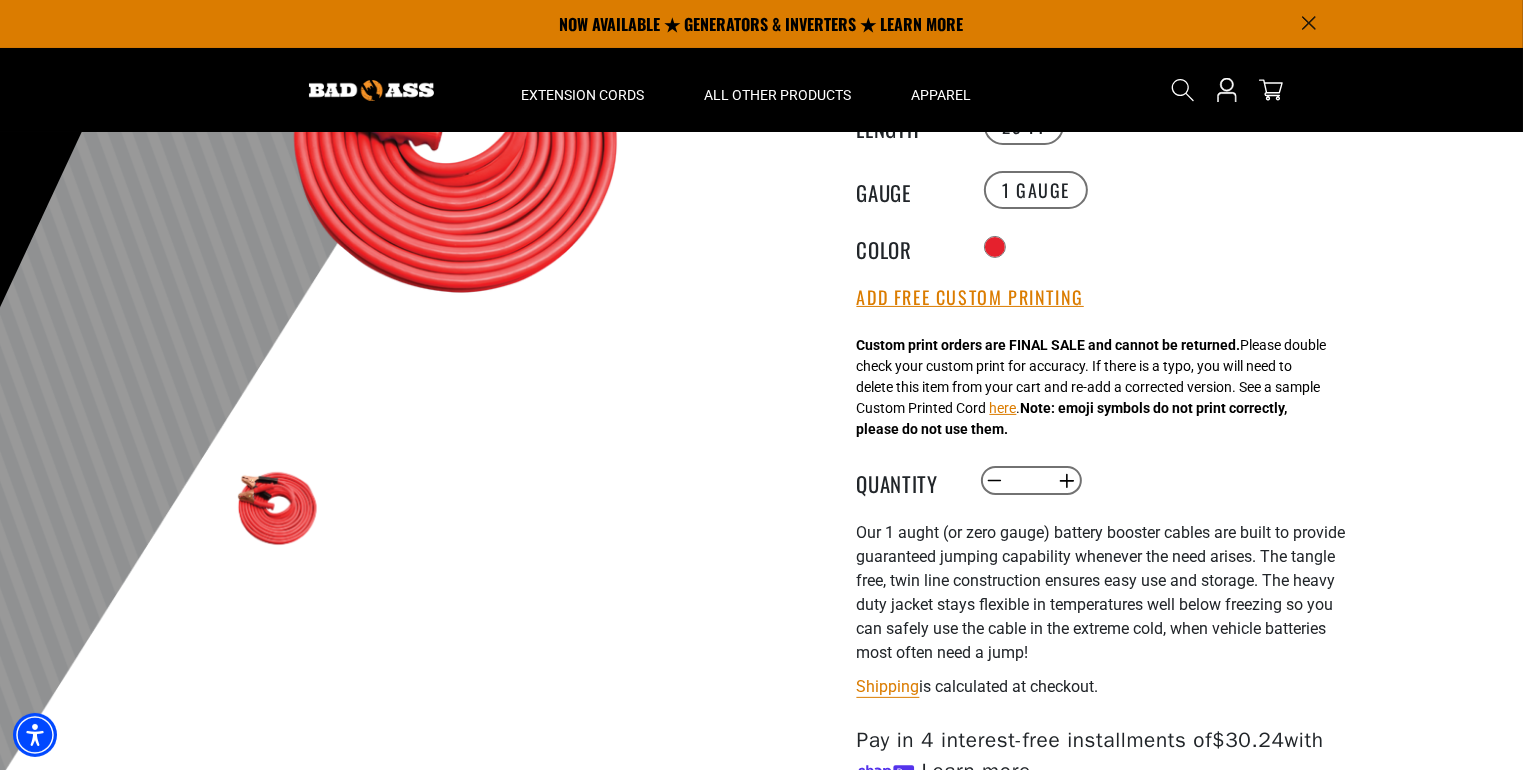 scroll, scrollTop: 80, scrollLeft: 0, axis: vertical 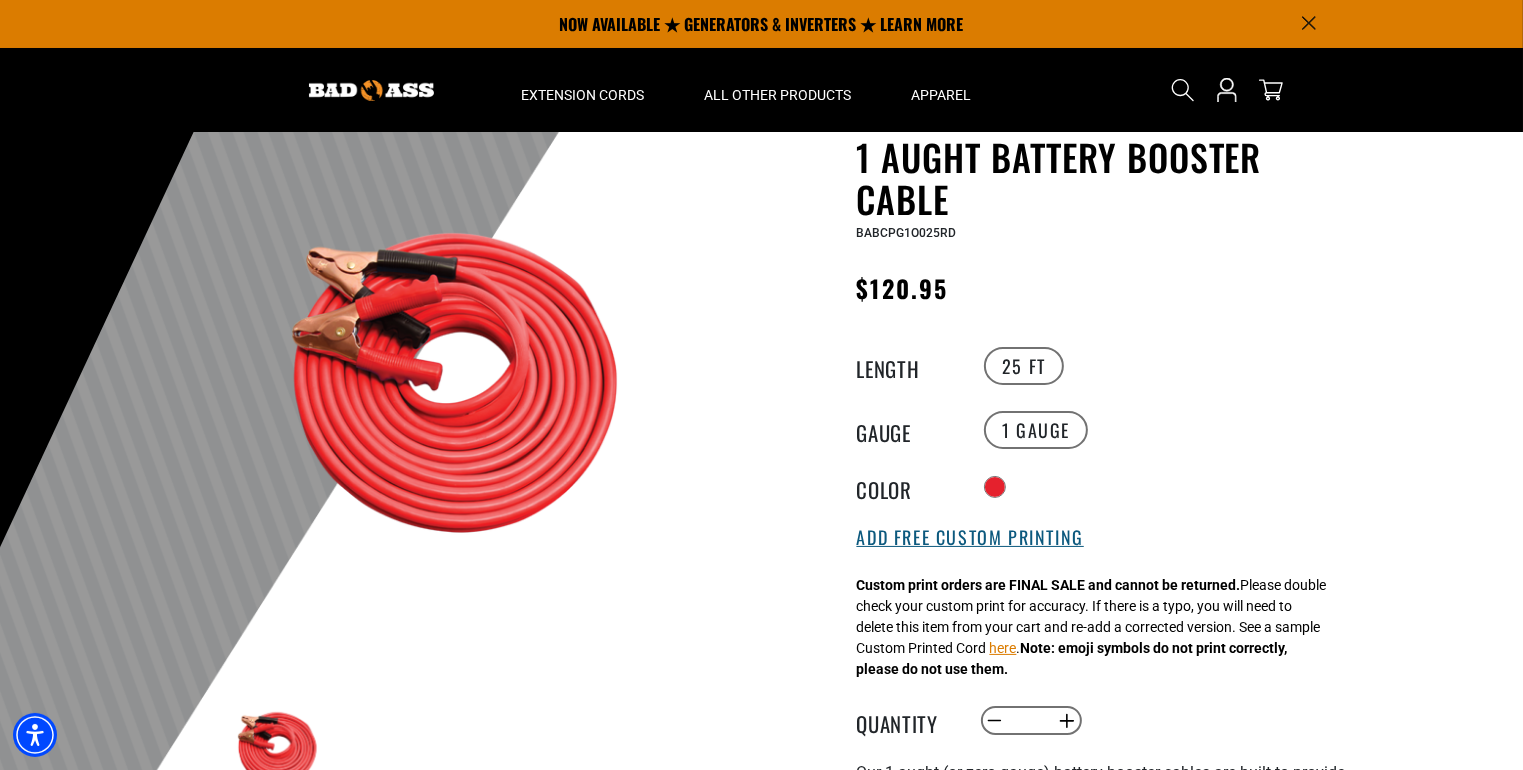 click on "Add Free Custom Printing" at bounding box center [970, 538] 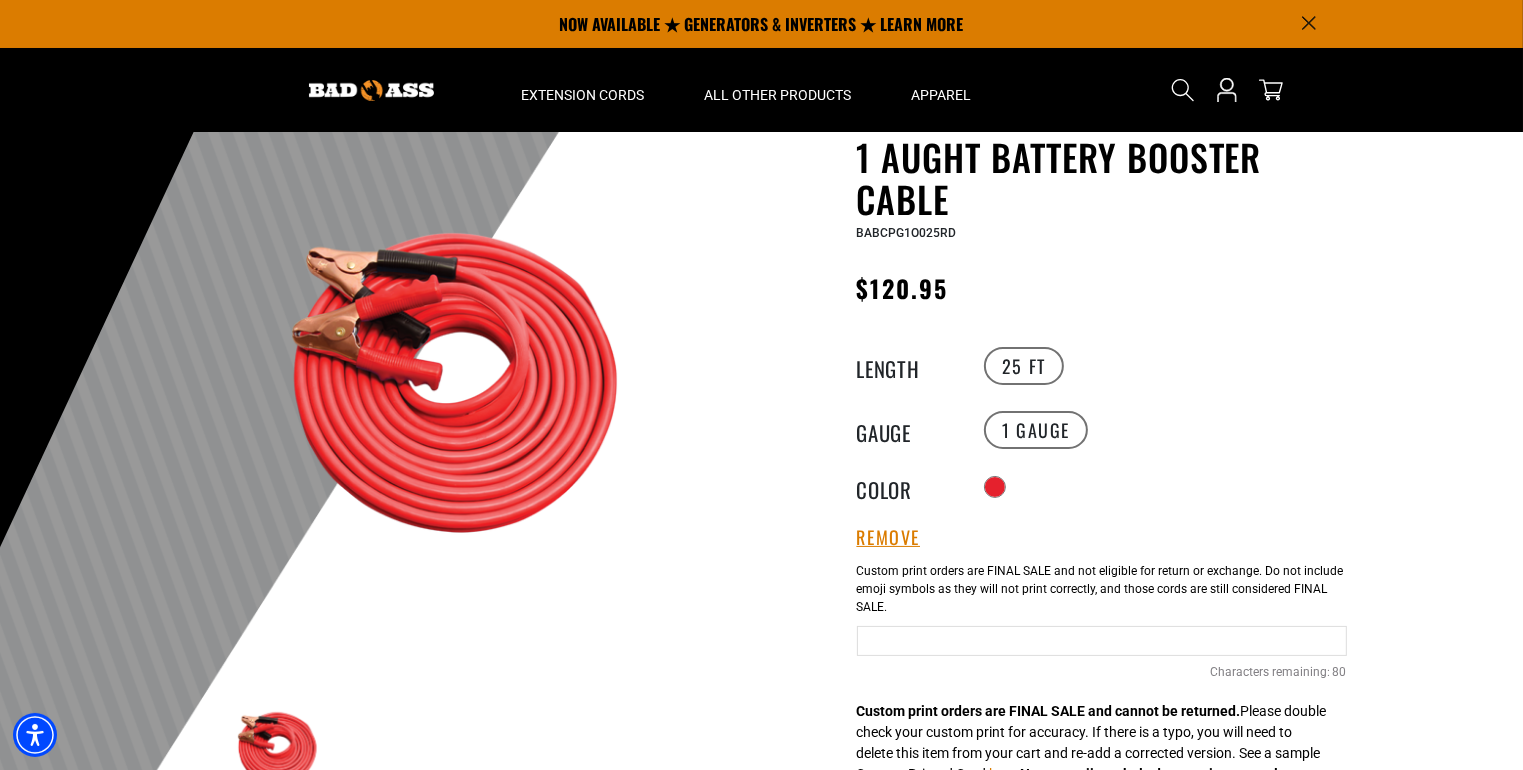 click at bounding box center [1102, 641] 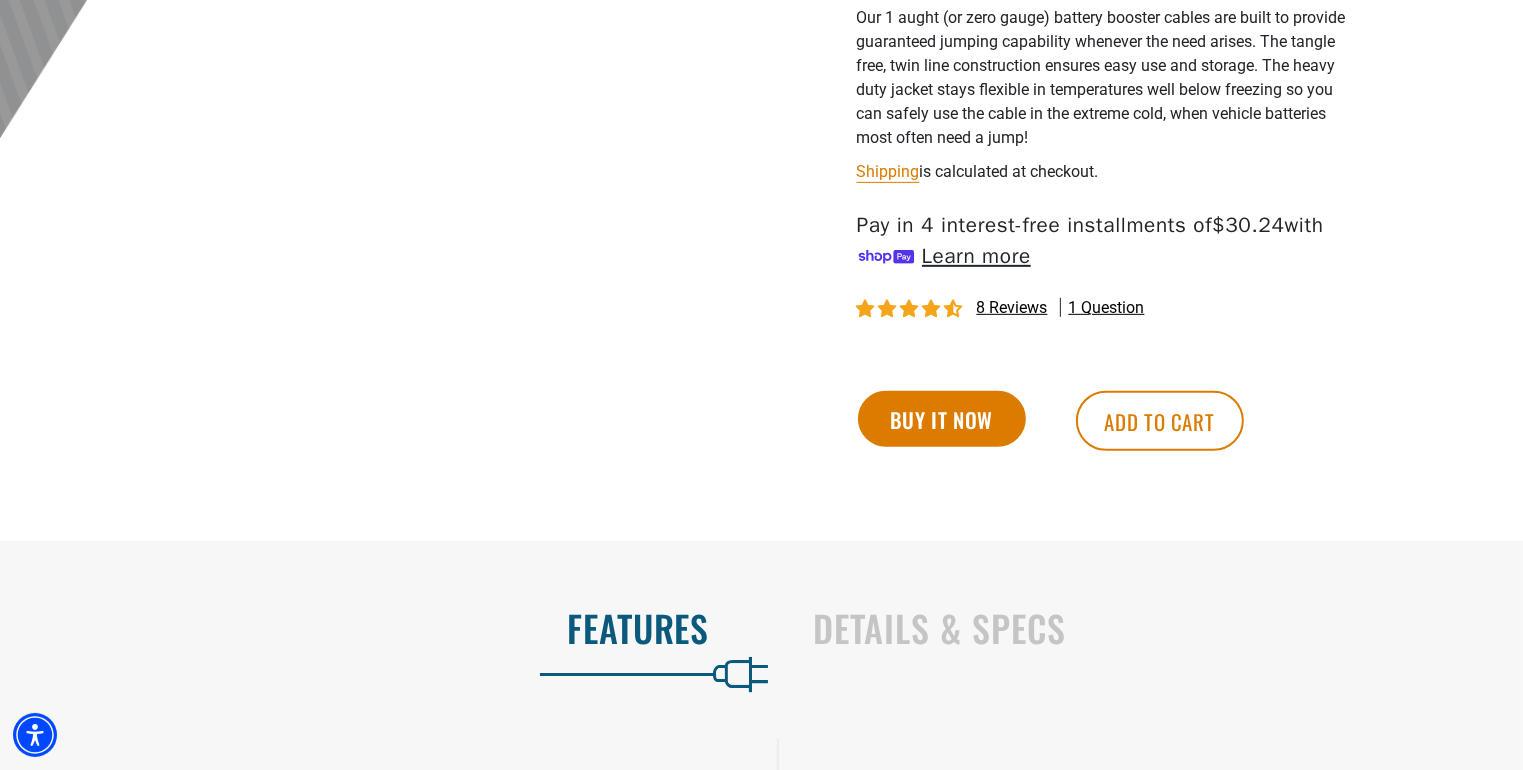 scroll, scrollTop: 1040, scrollLeft: 0, axis: vertical 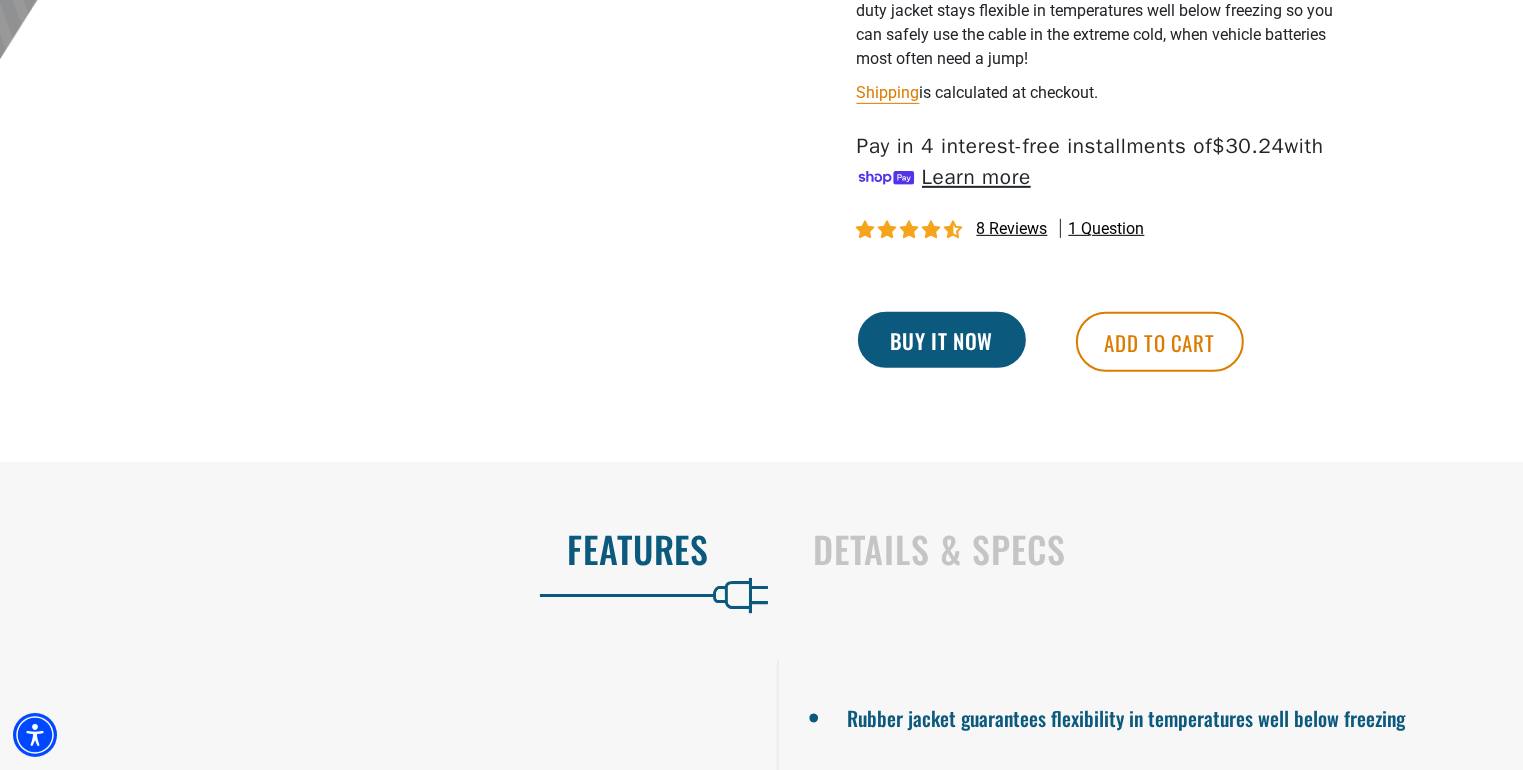 type on "**********" 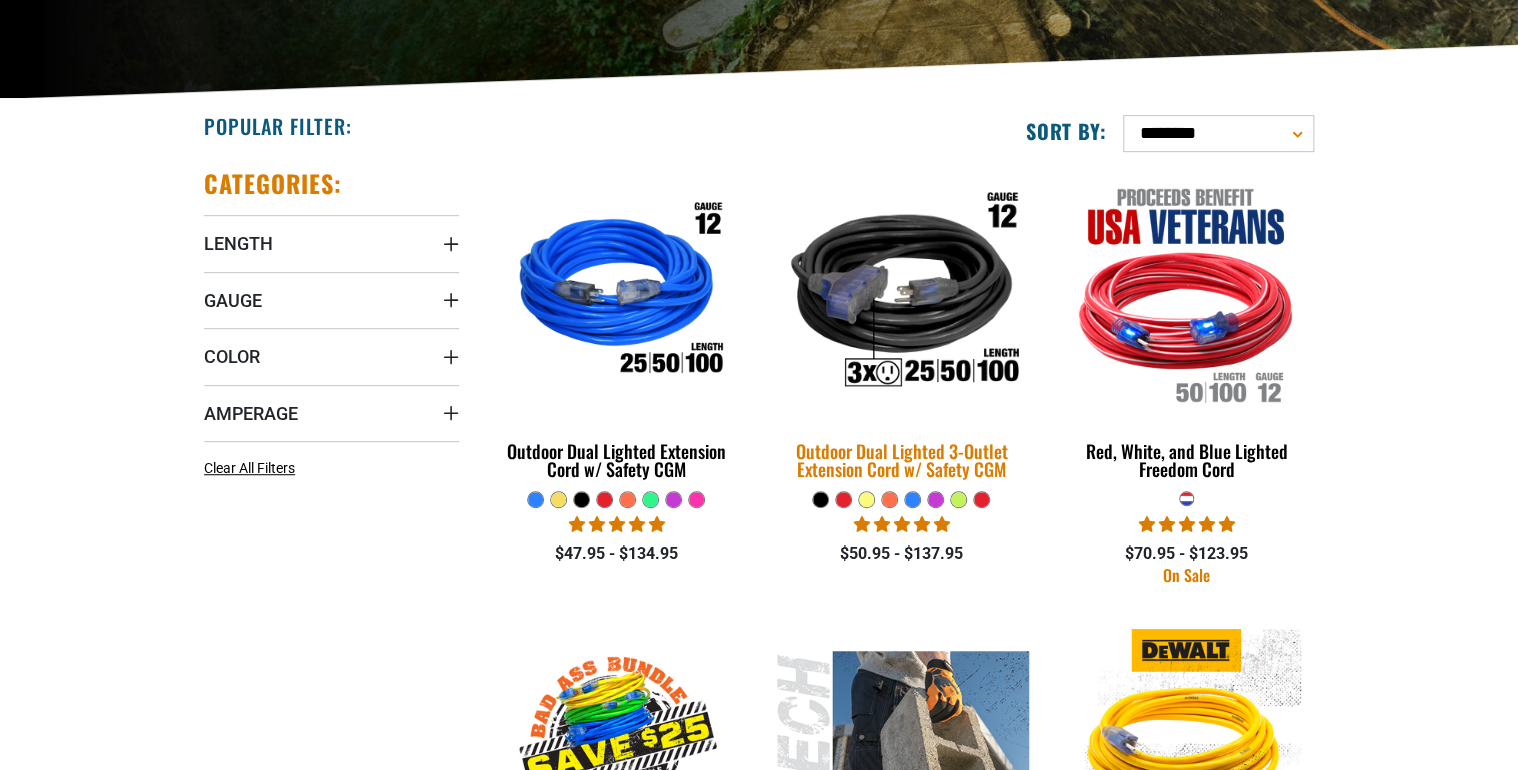 scroll, scrollTop: 480, scrollLeft: 0, axis: vertical 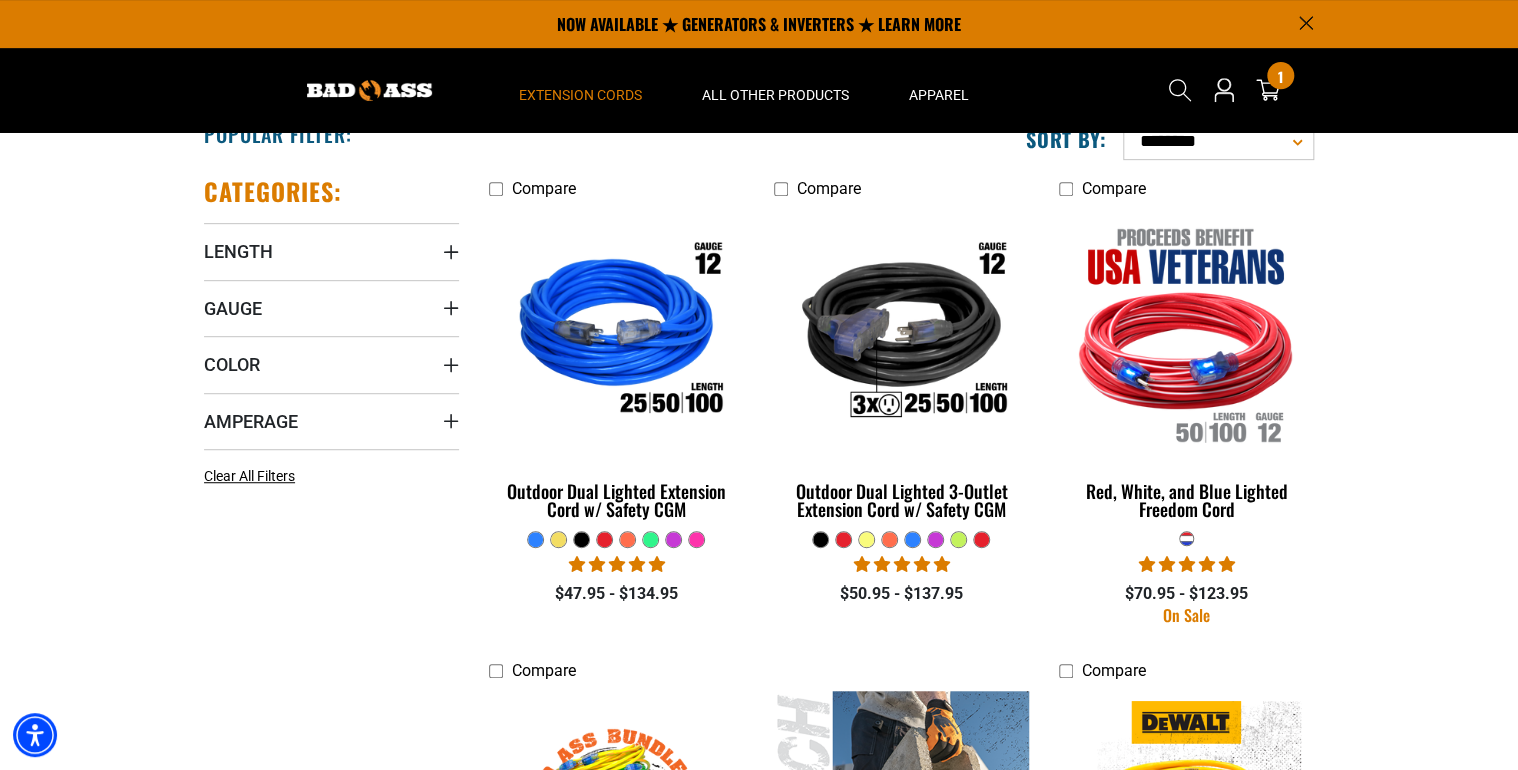 click at bounding box center (604, 539) 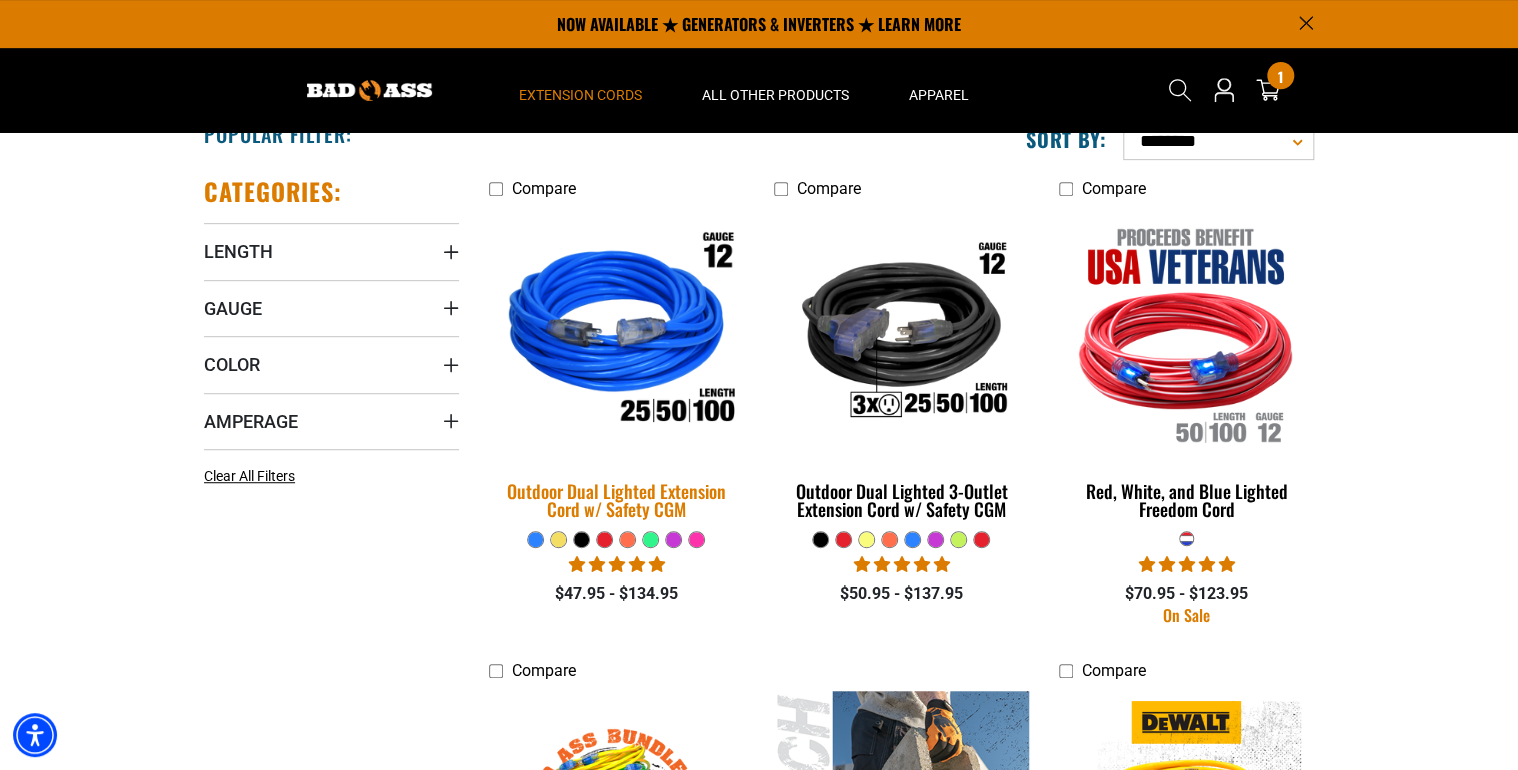 click at bounding box center (617, 333) 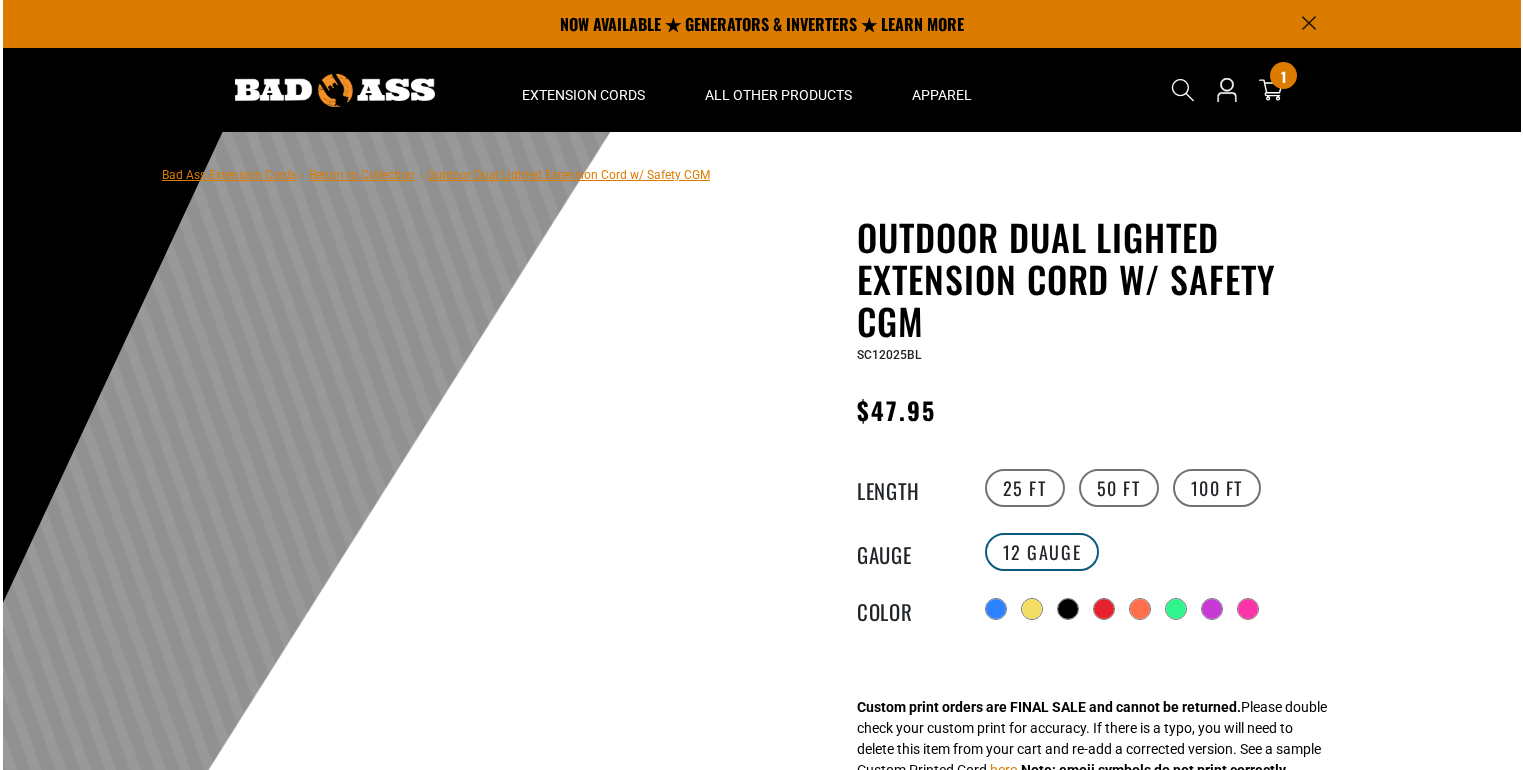 scroll, scrollTop: 0, scrollLeft: 0, axis: both 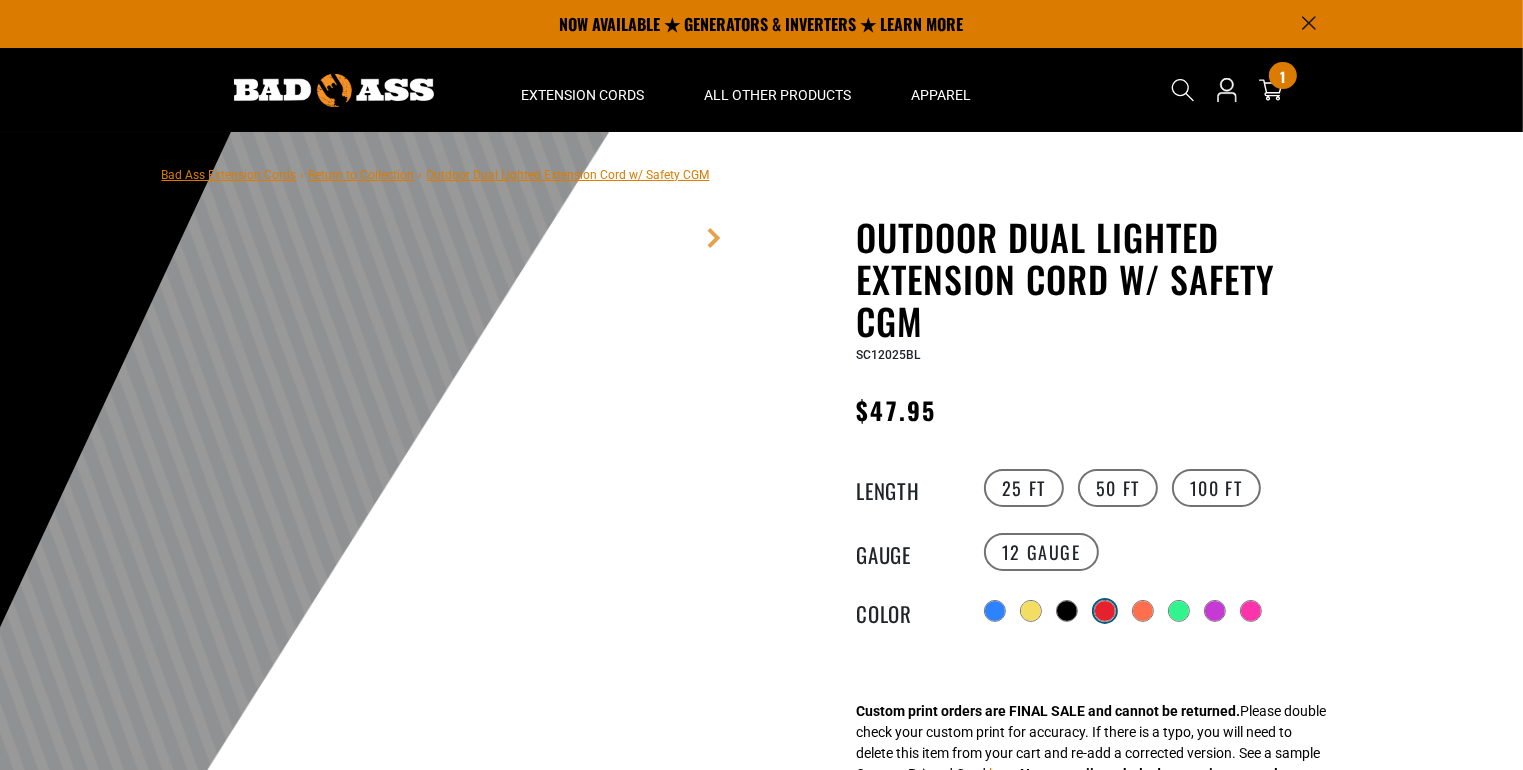 click at bounding box center (1105, 611) 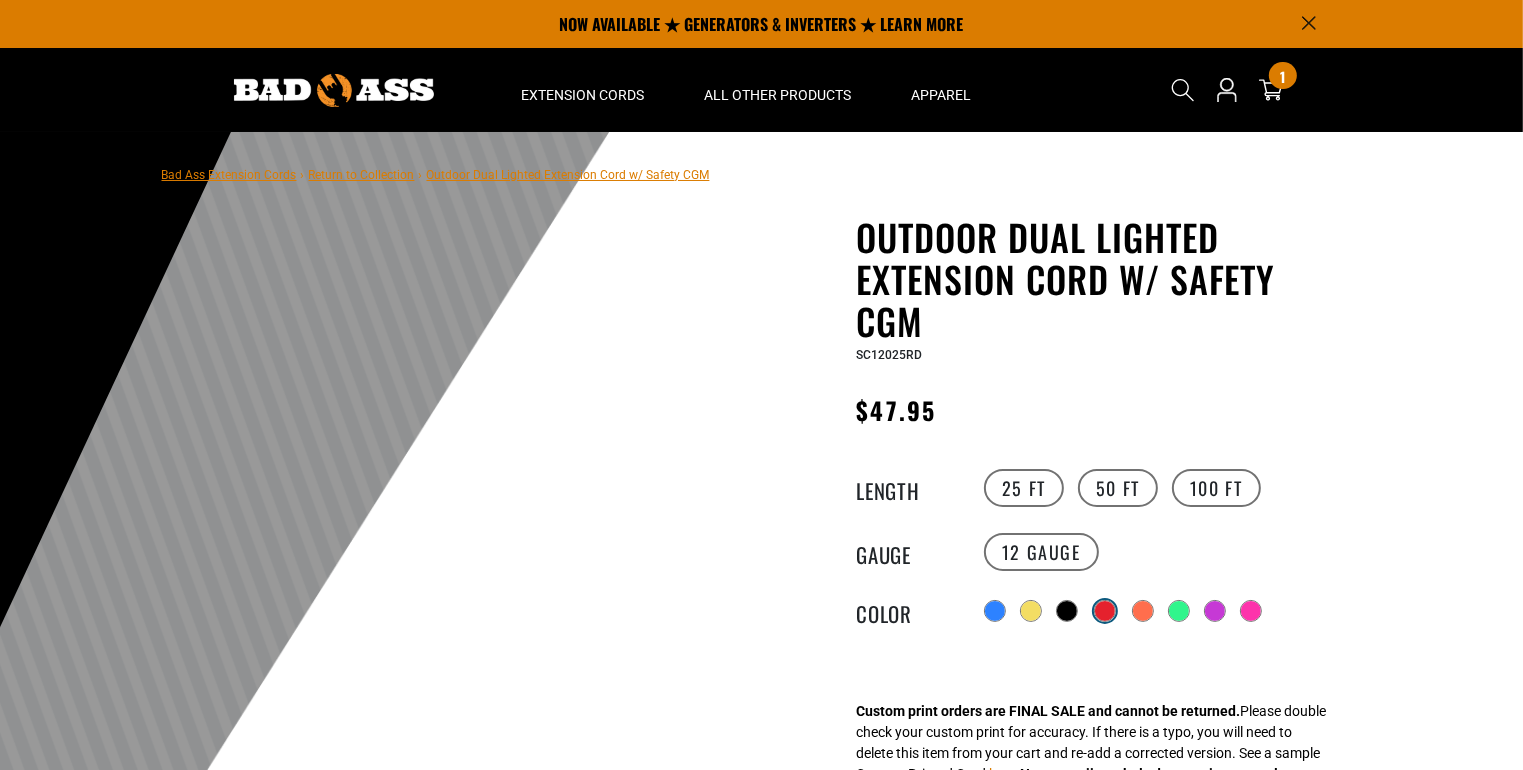scroll, scrollTop: 0, scrollLeft: 0, axis: both 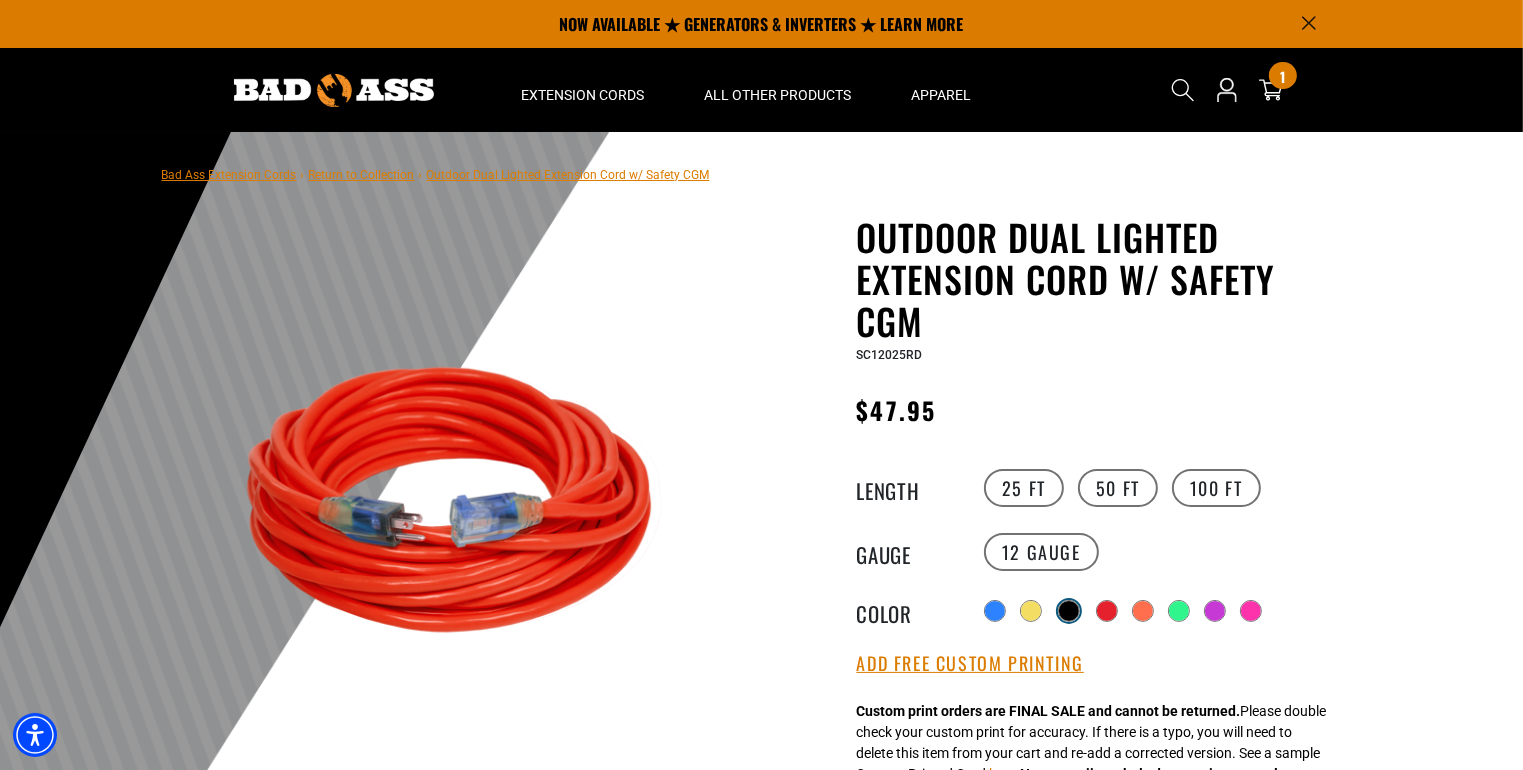 click at bounding box center (1069, 611) 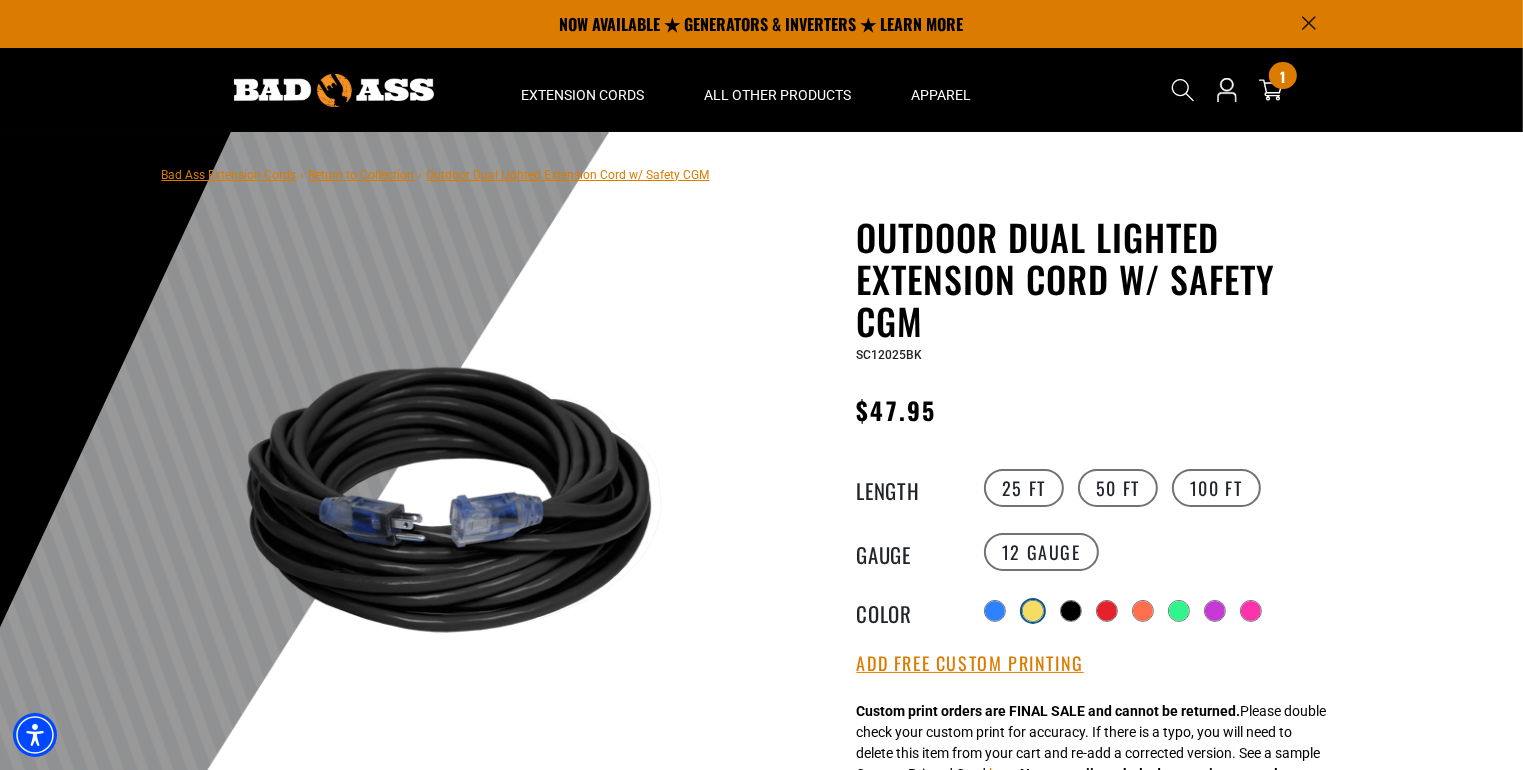 click at bounding box center [1033, 611] 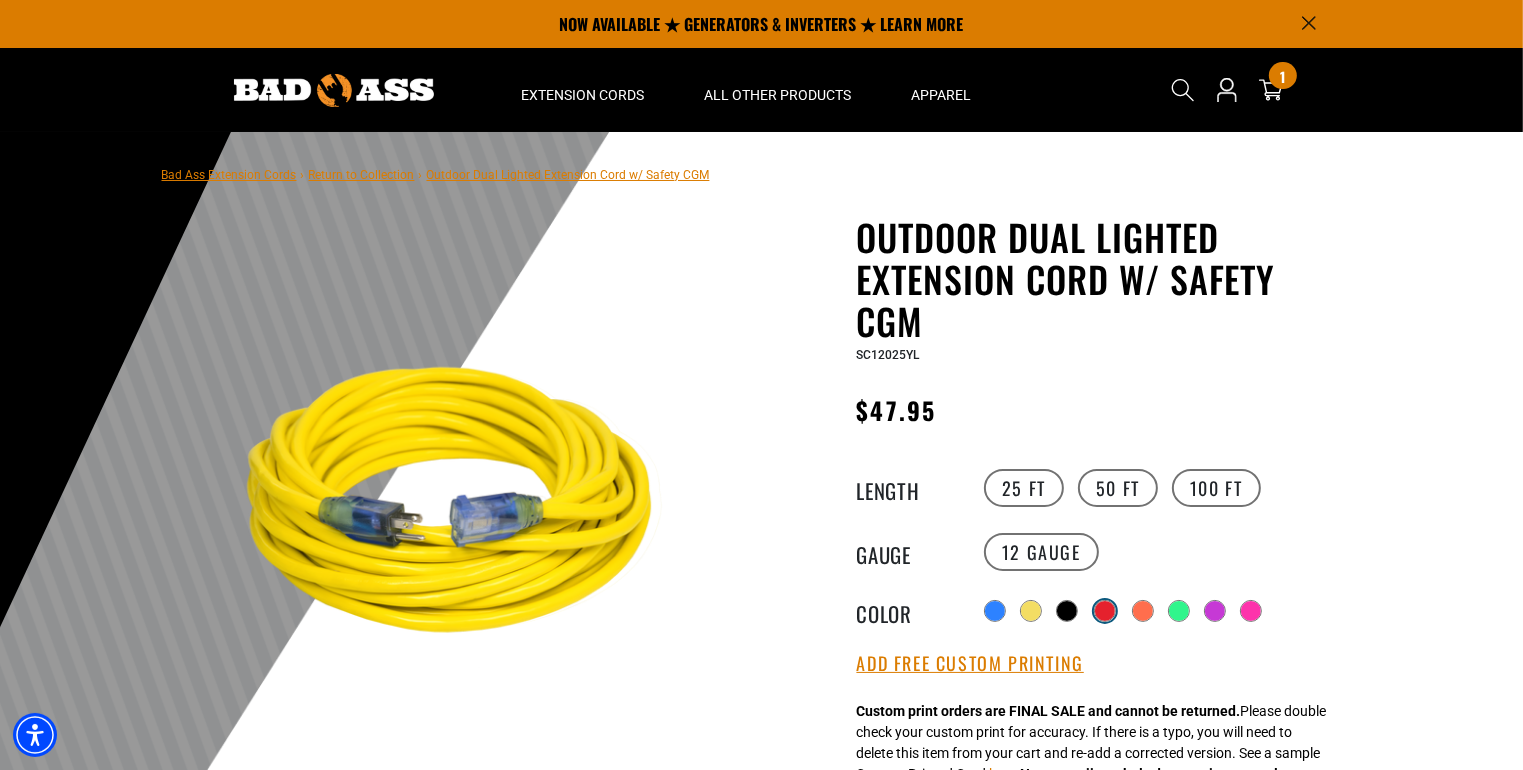 click at bounding box center [1105, 611] 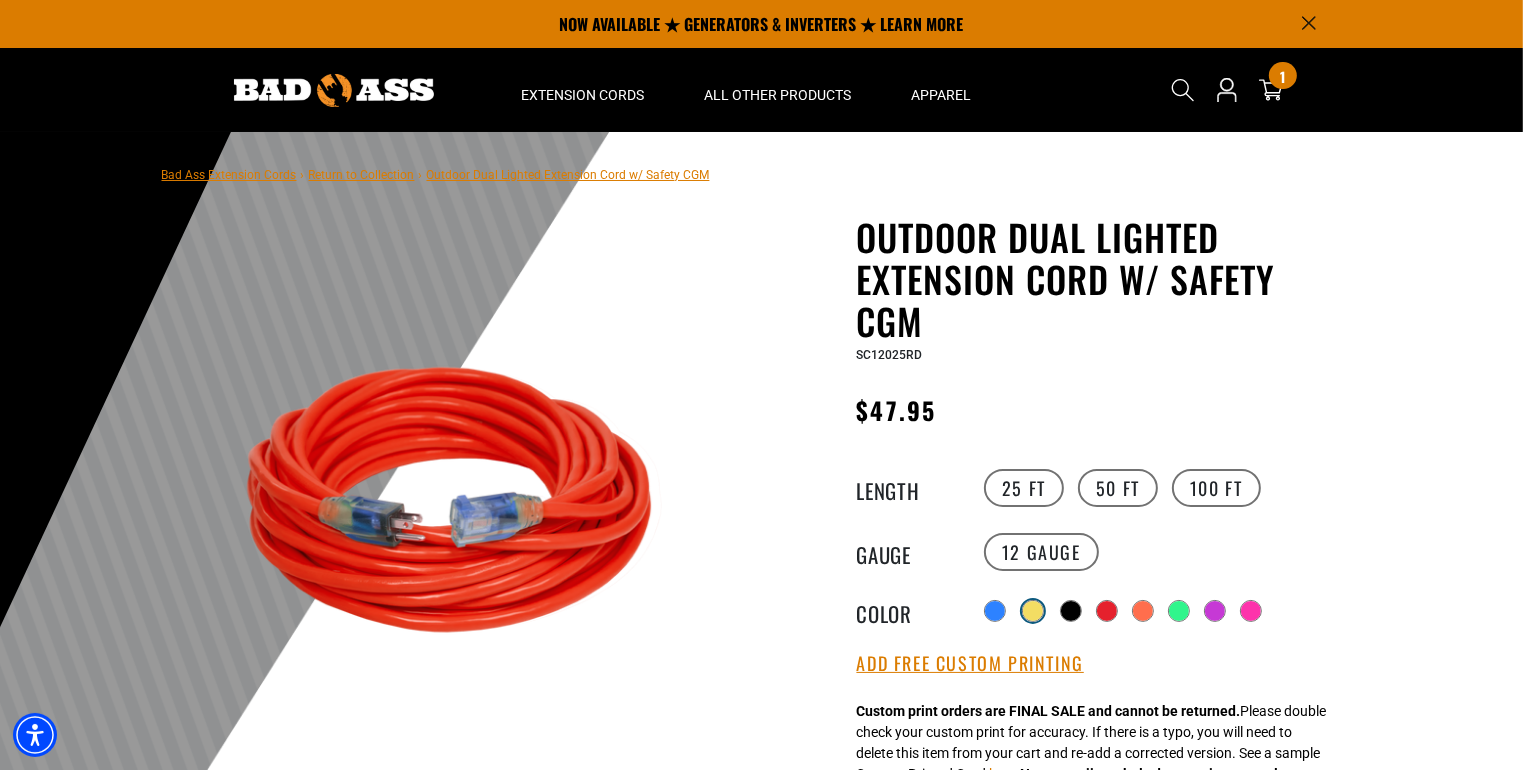 click at bounding box center (1033, 611) 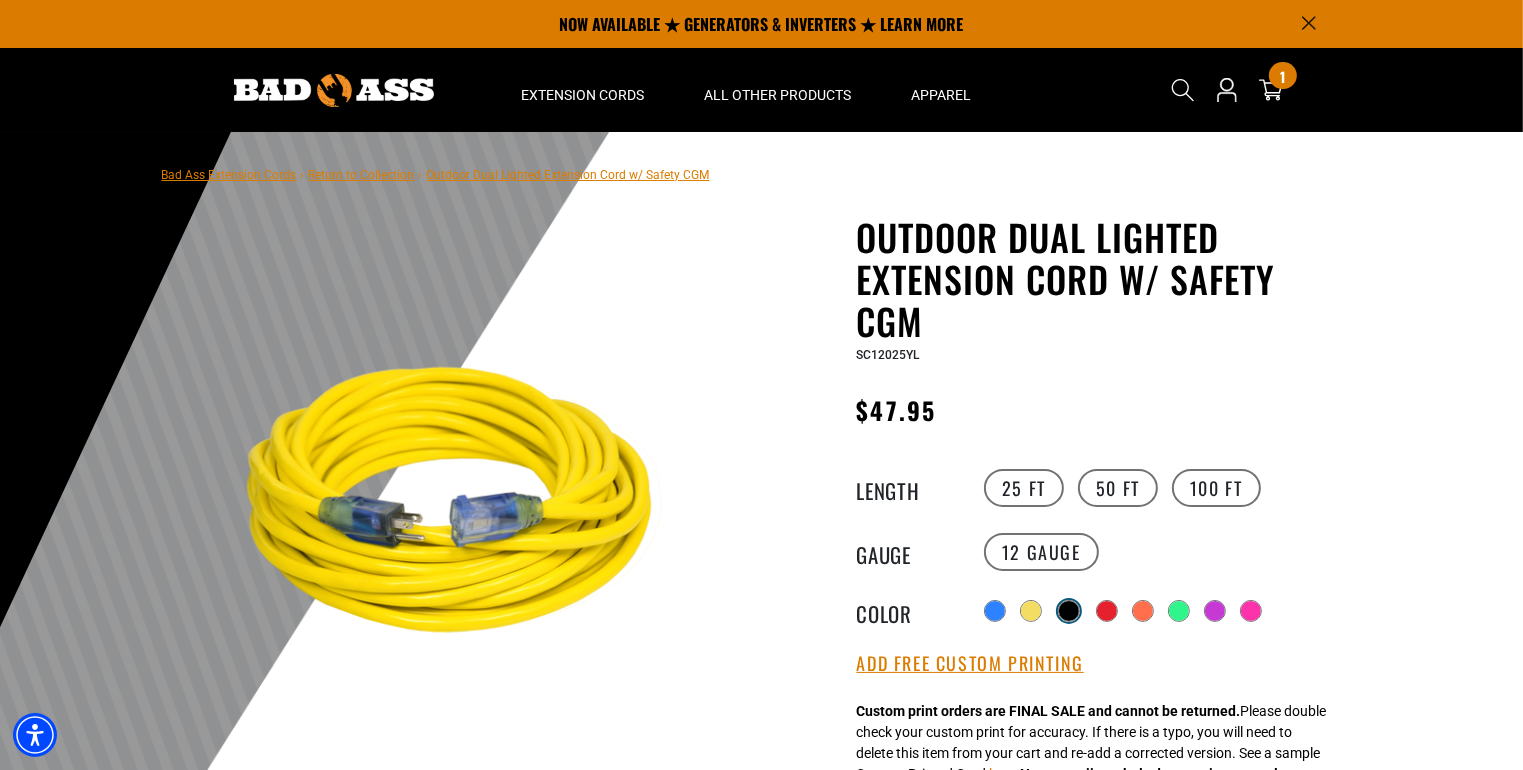 click at bounding box center (1069, 611) 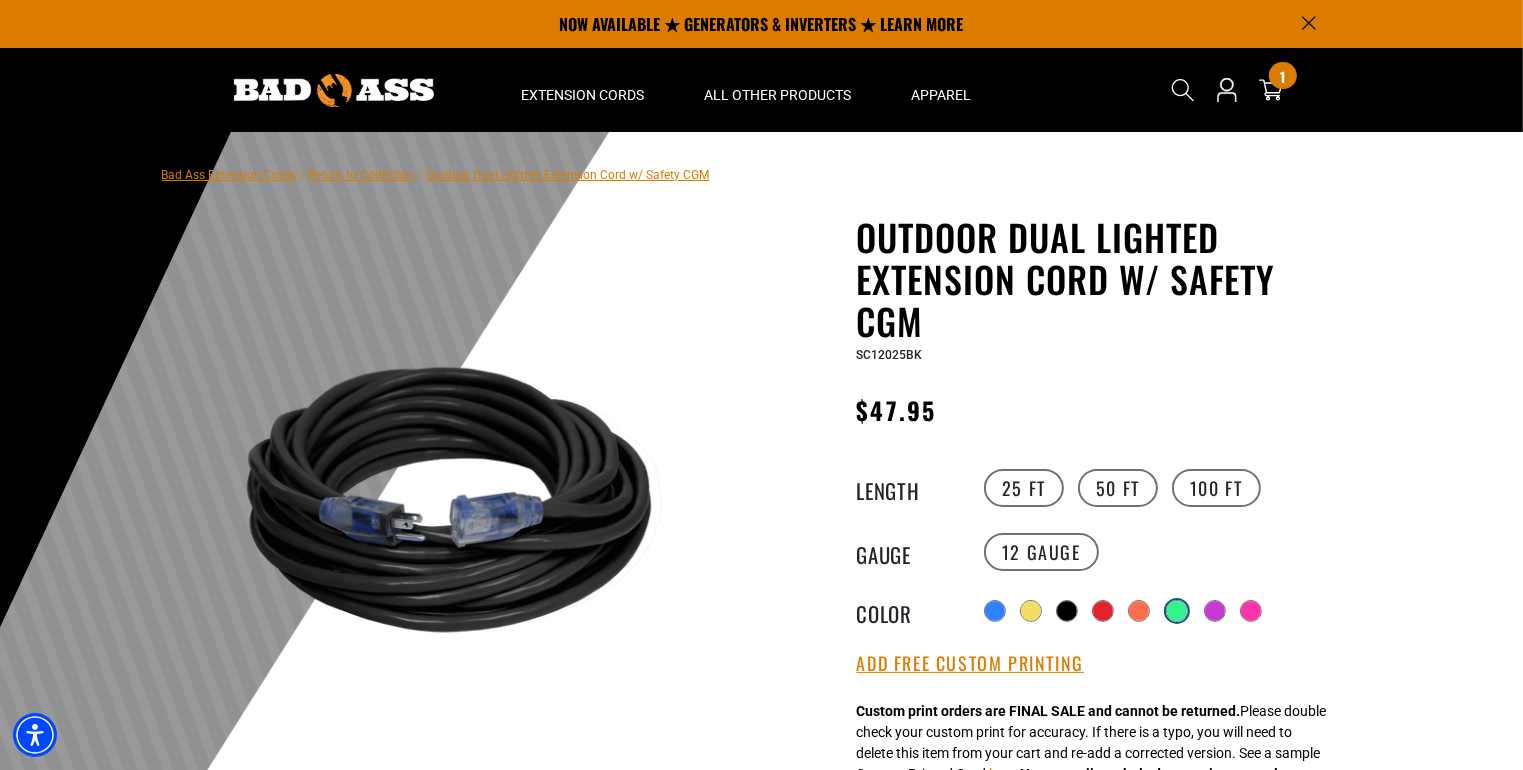 click at bounding box center (1177, 611) 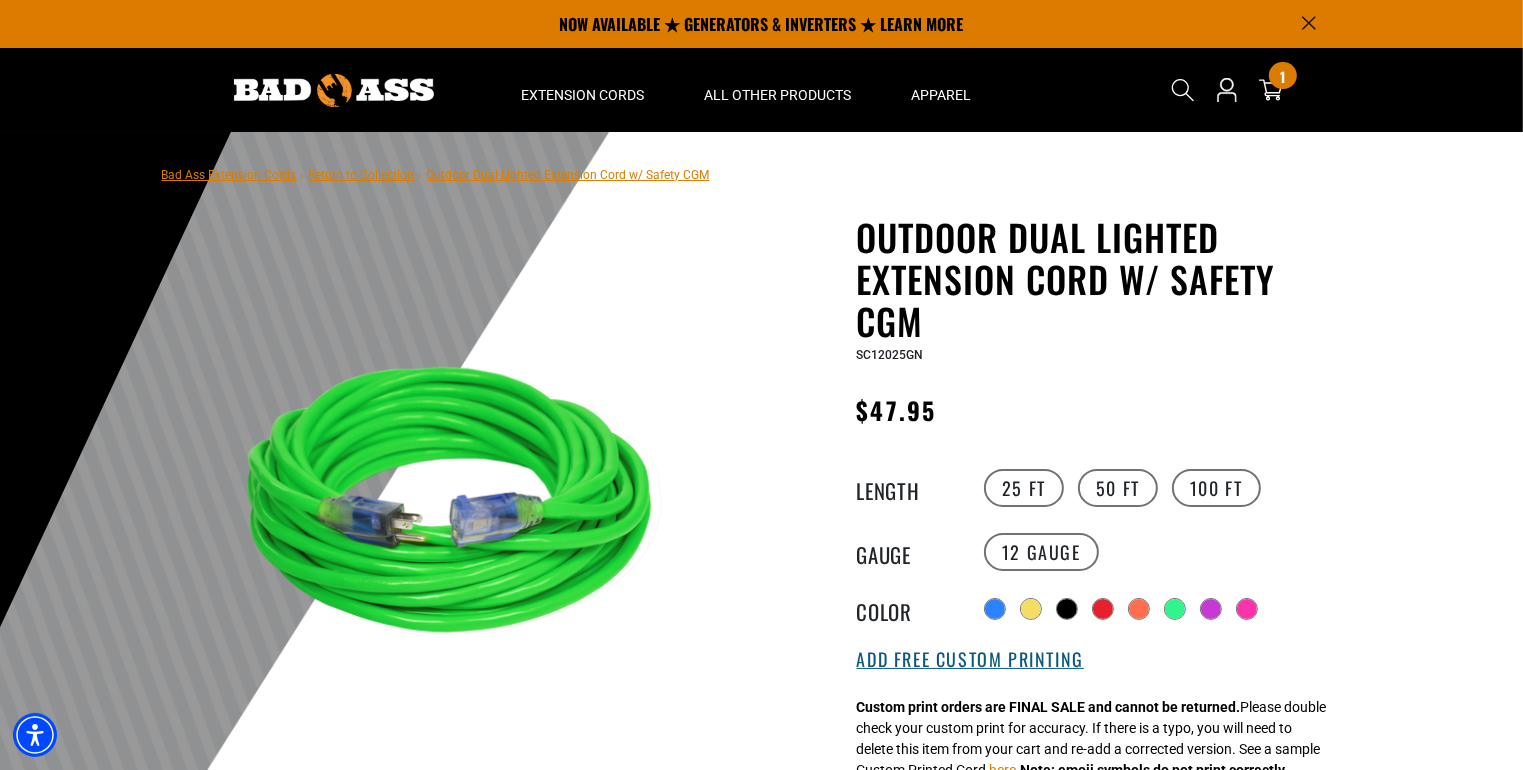 click on "Add Free Custom Printing" at bounding box center (970, 660) 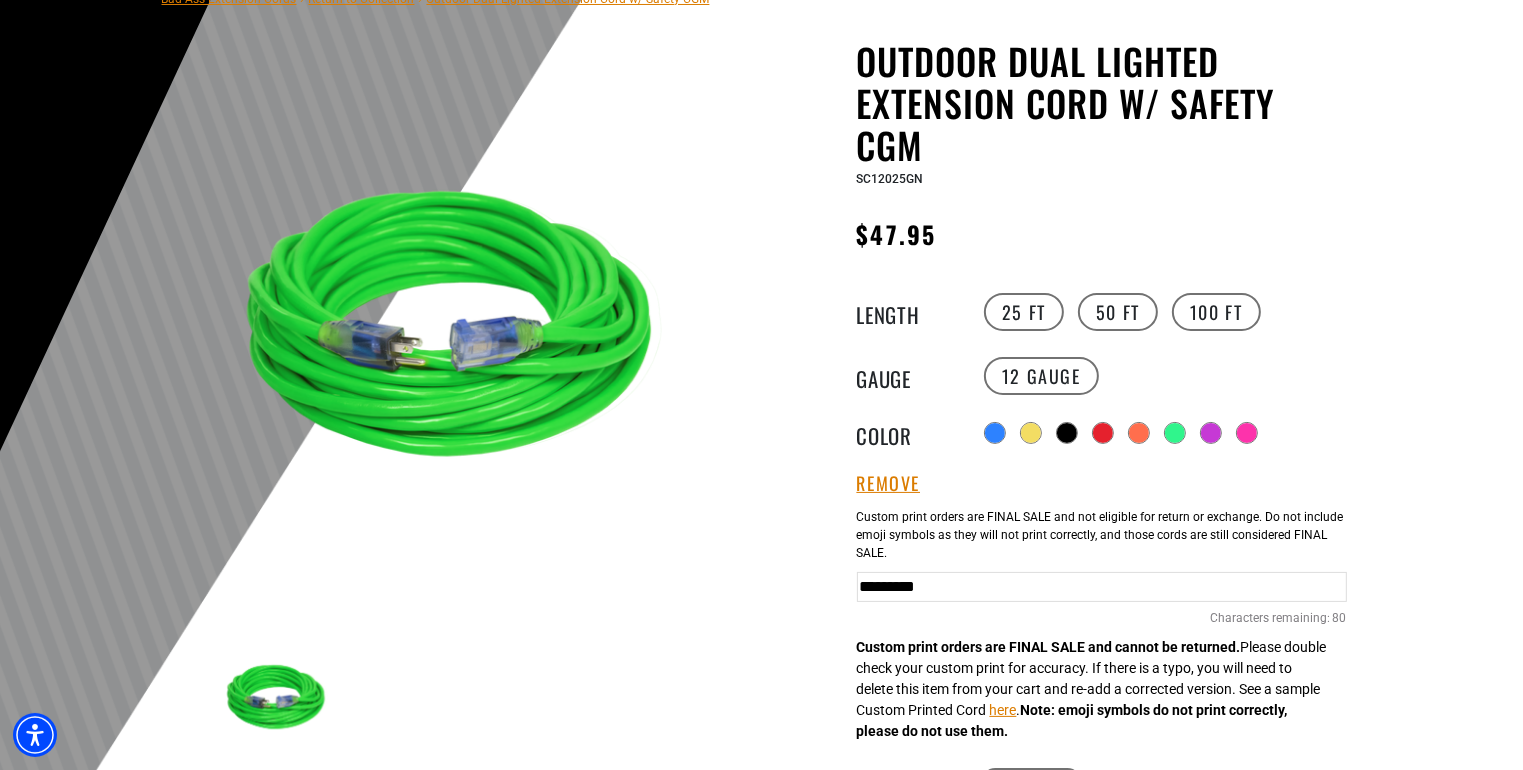scroll, scrollTop: 240, scrollLeft: 0, axis: vertical 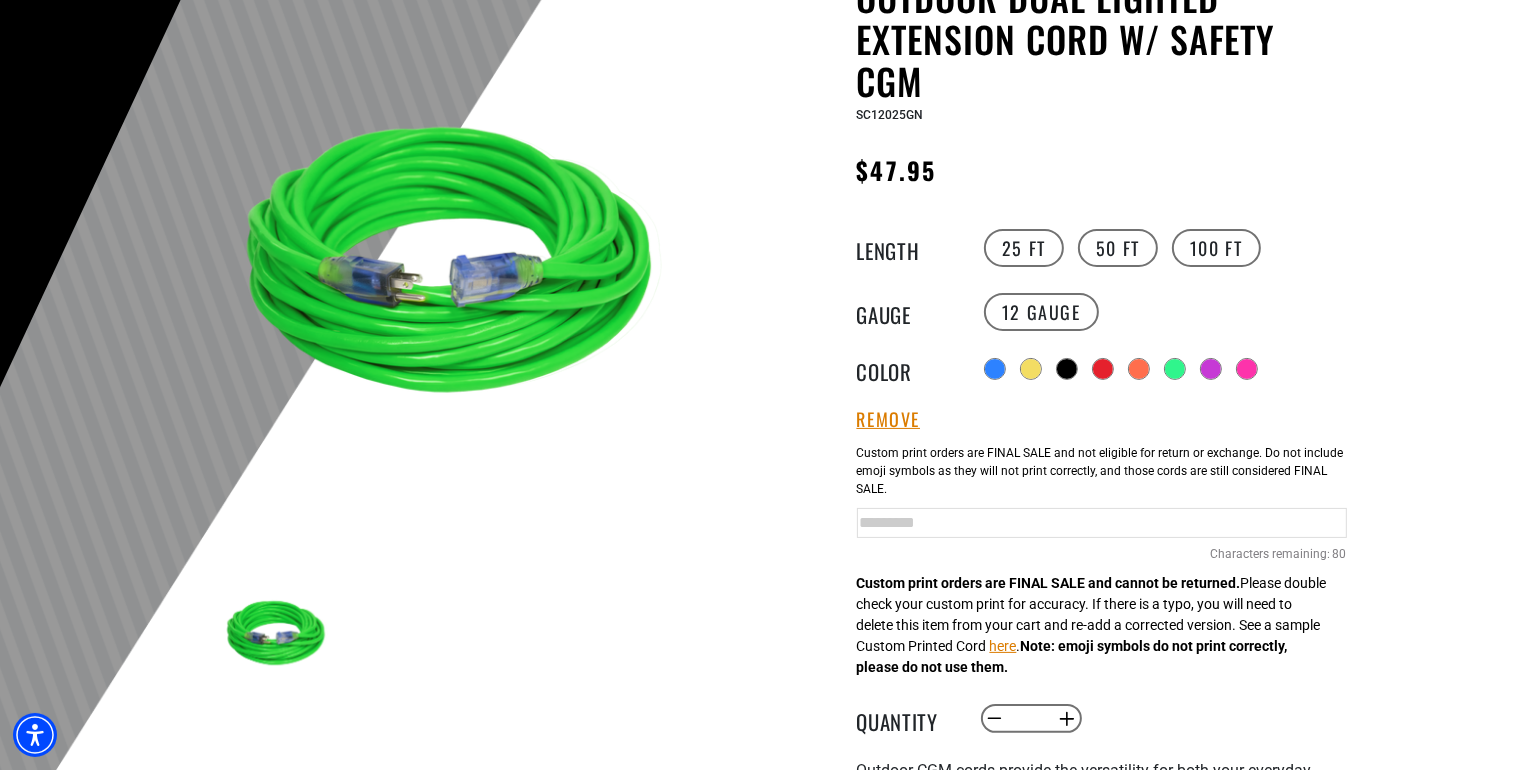 click at bounding box center (1102, 523) 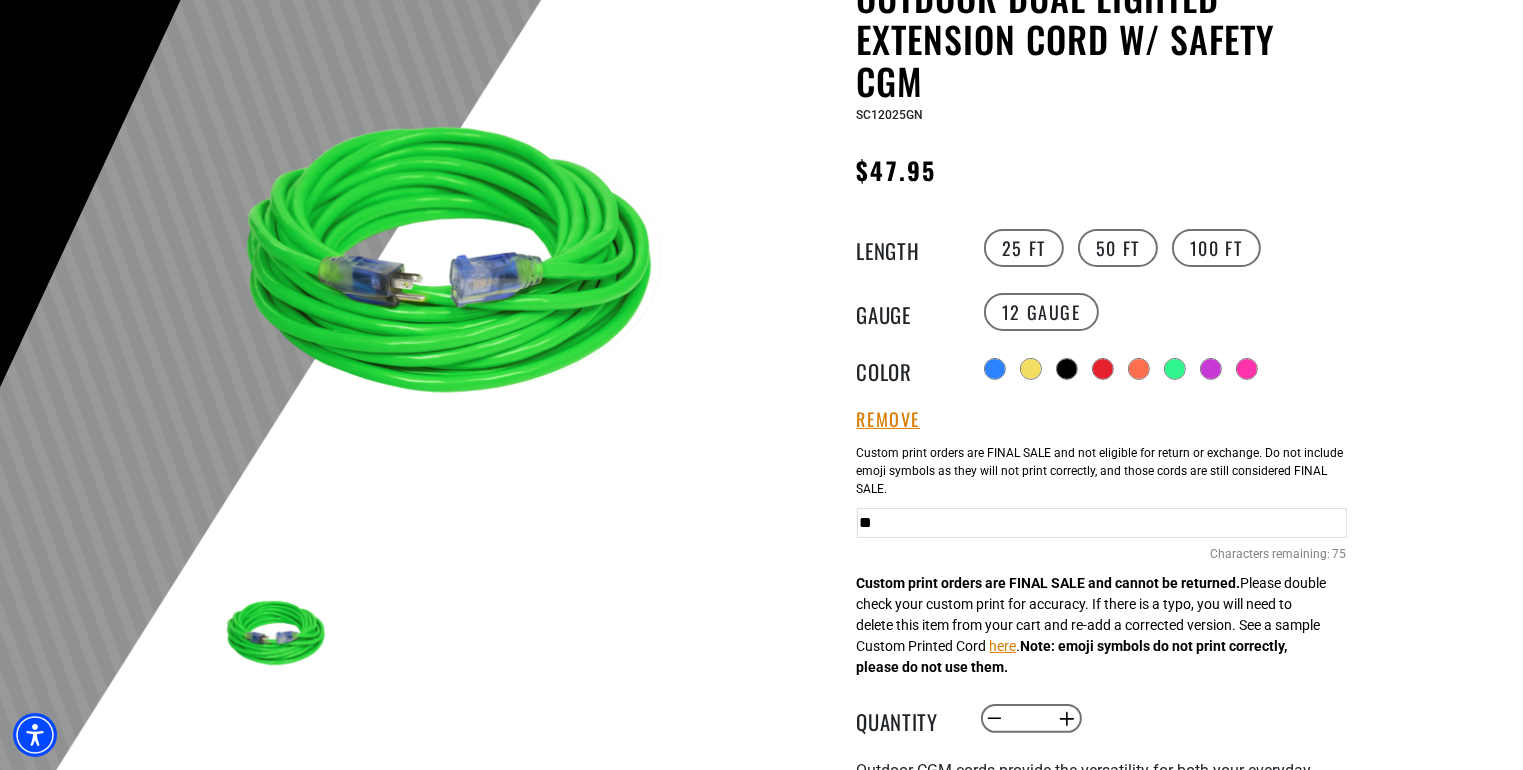 type on "*" 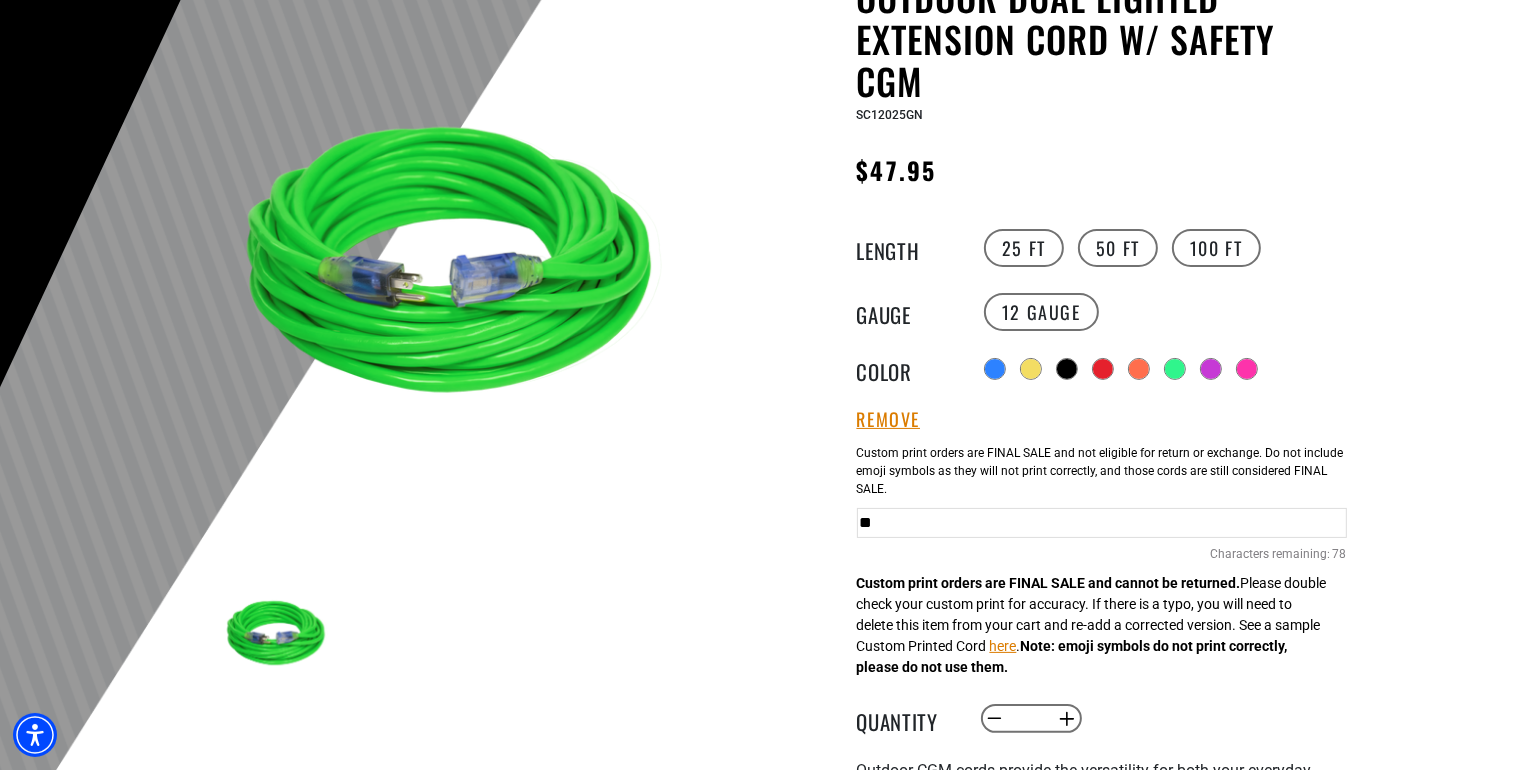 type on "*" 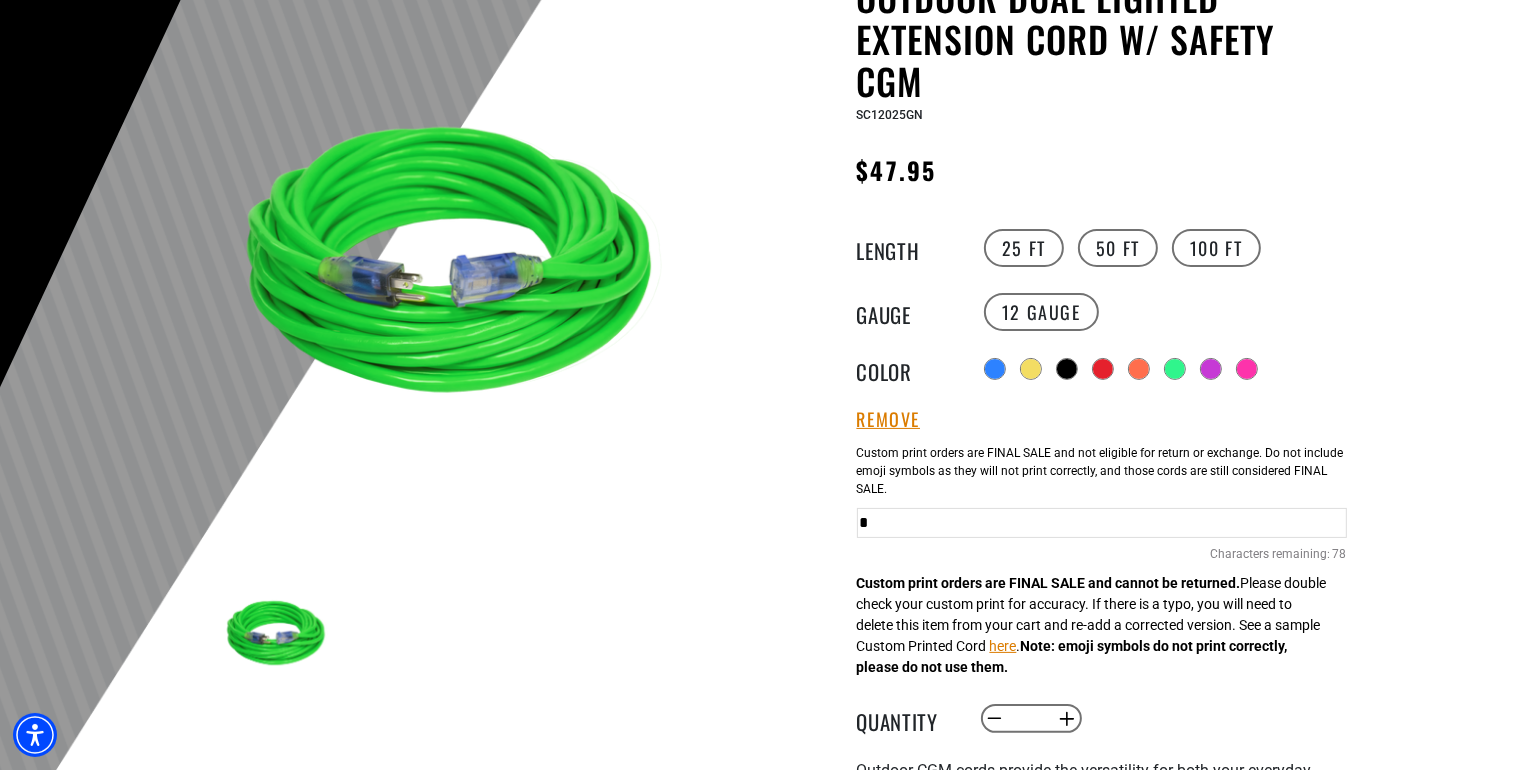 type 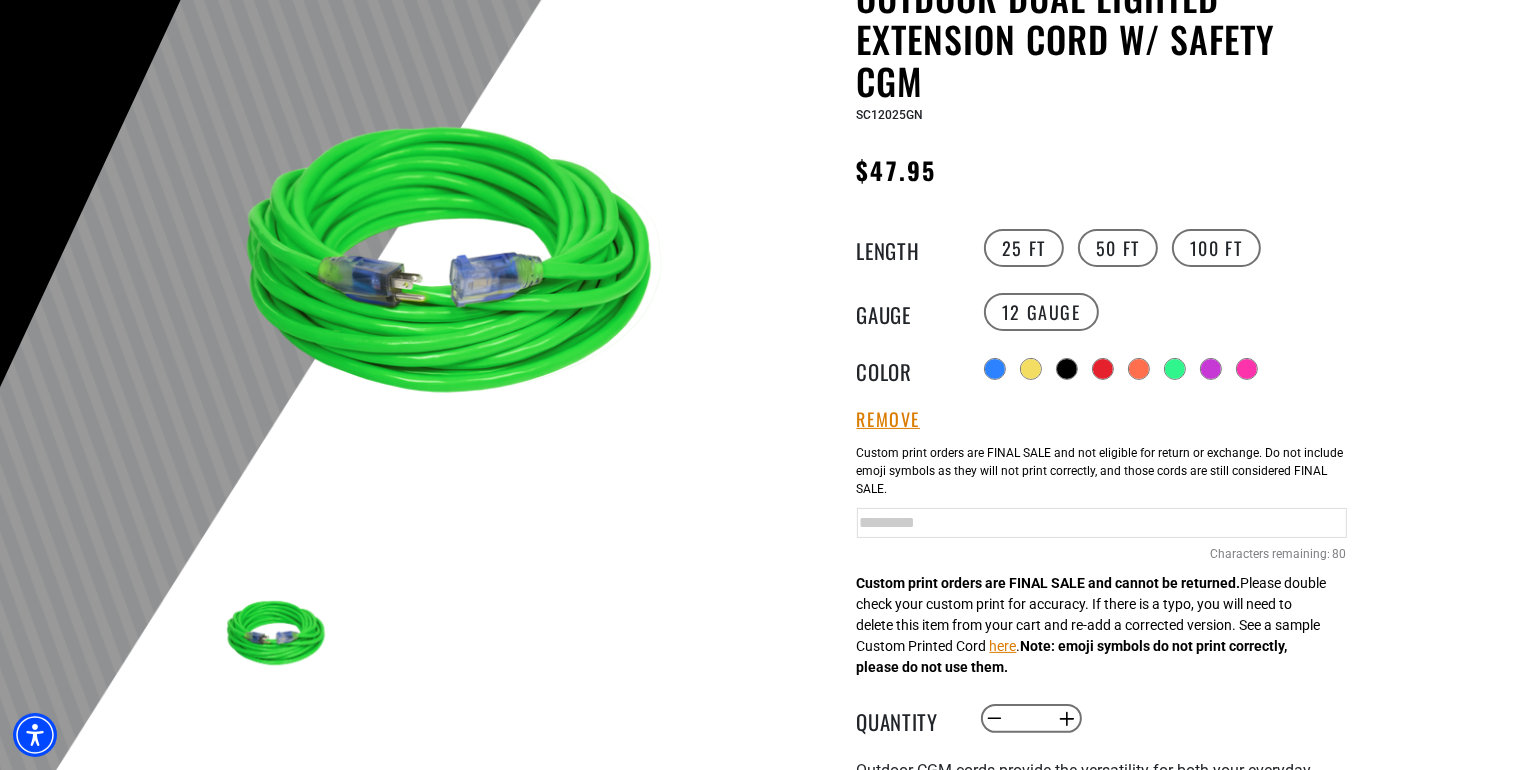 type 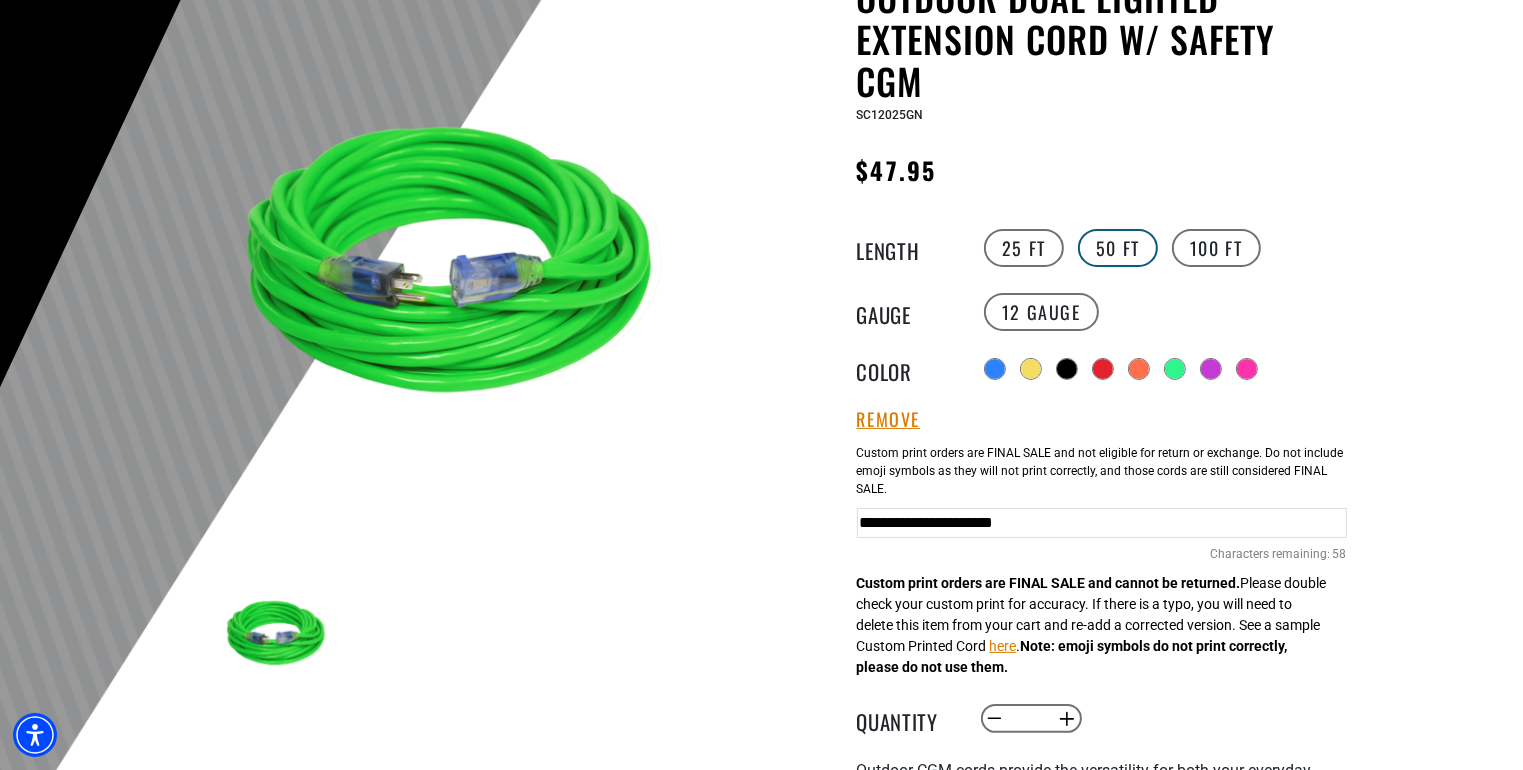 type on "**********" 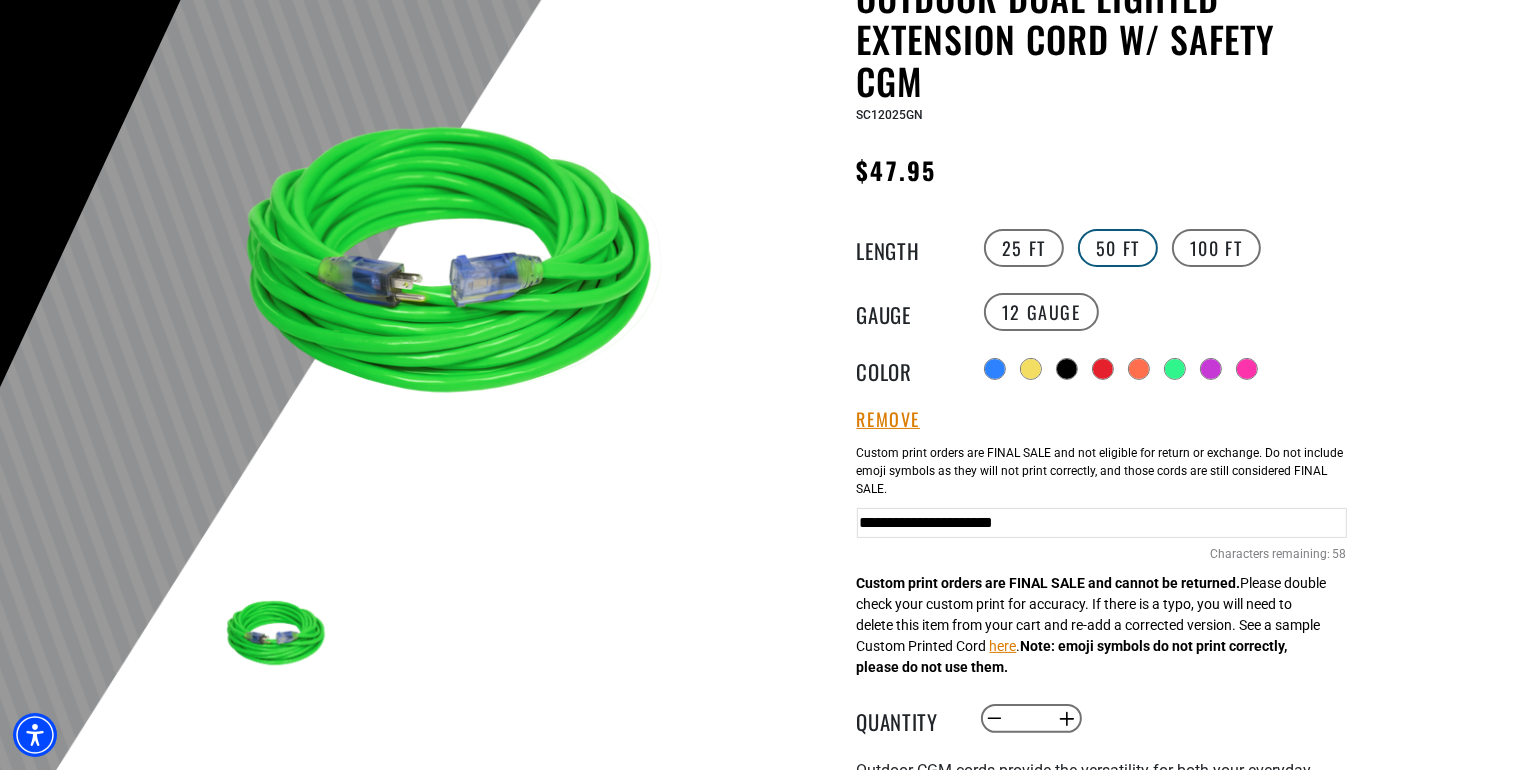 click on "50 FT" at bounding box center [1118, 248] 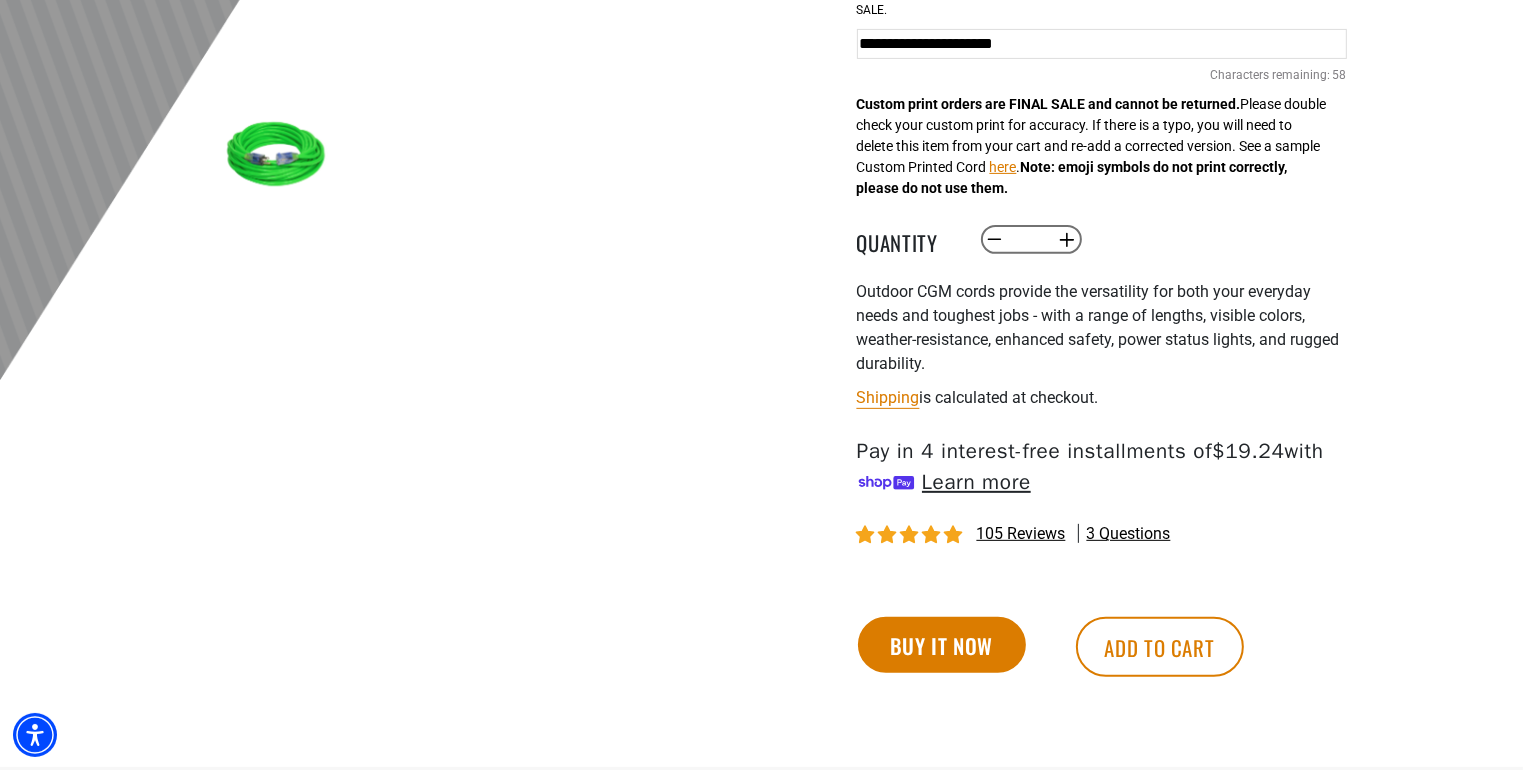 scroll, scrollTop: 720, scrollLeft: 0, axis: vertical 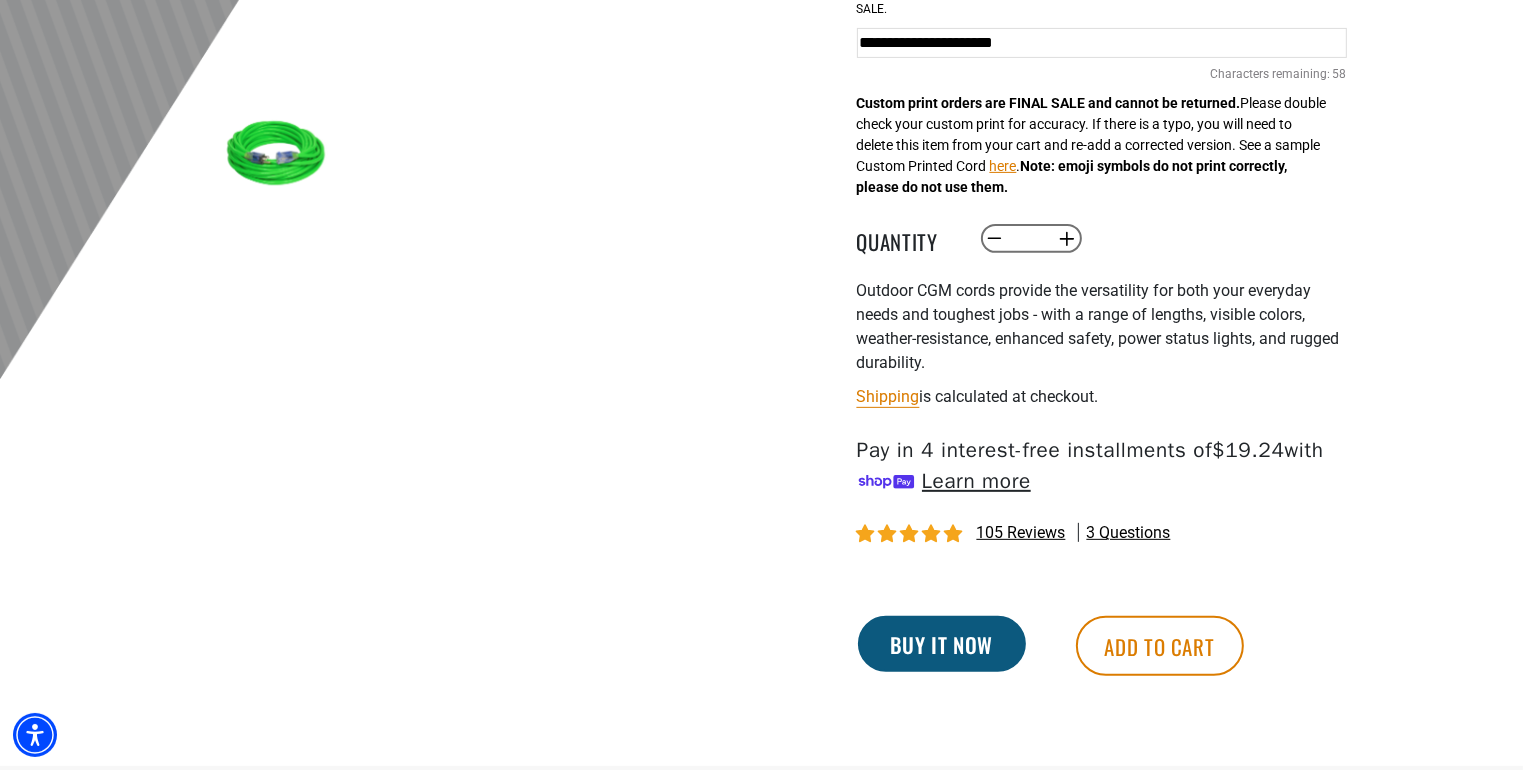 click on "Buy it now" at bounding box center [942, 644] 